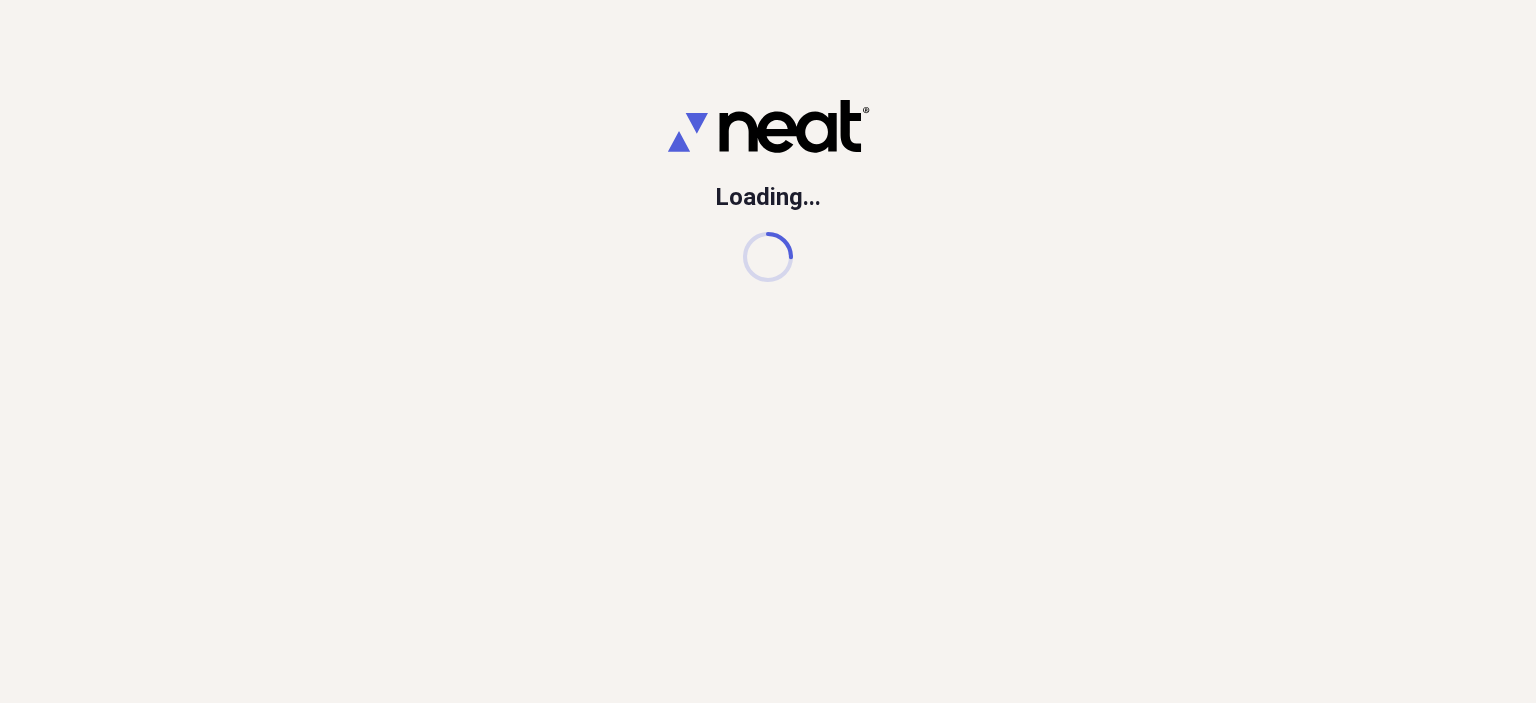 scroll, scrollTop: 0, scrollLeft: 0, axis: both 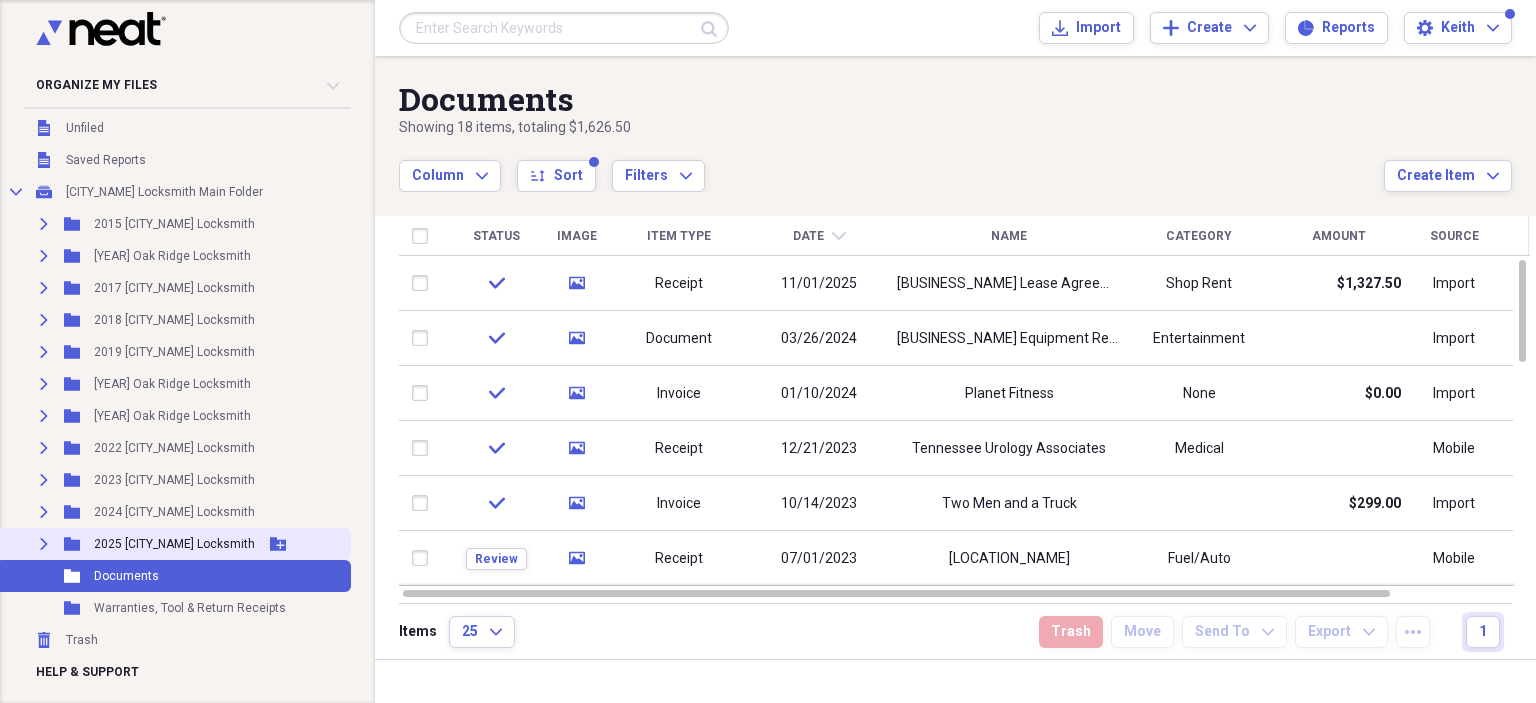 click on "Expand" 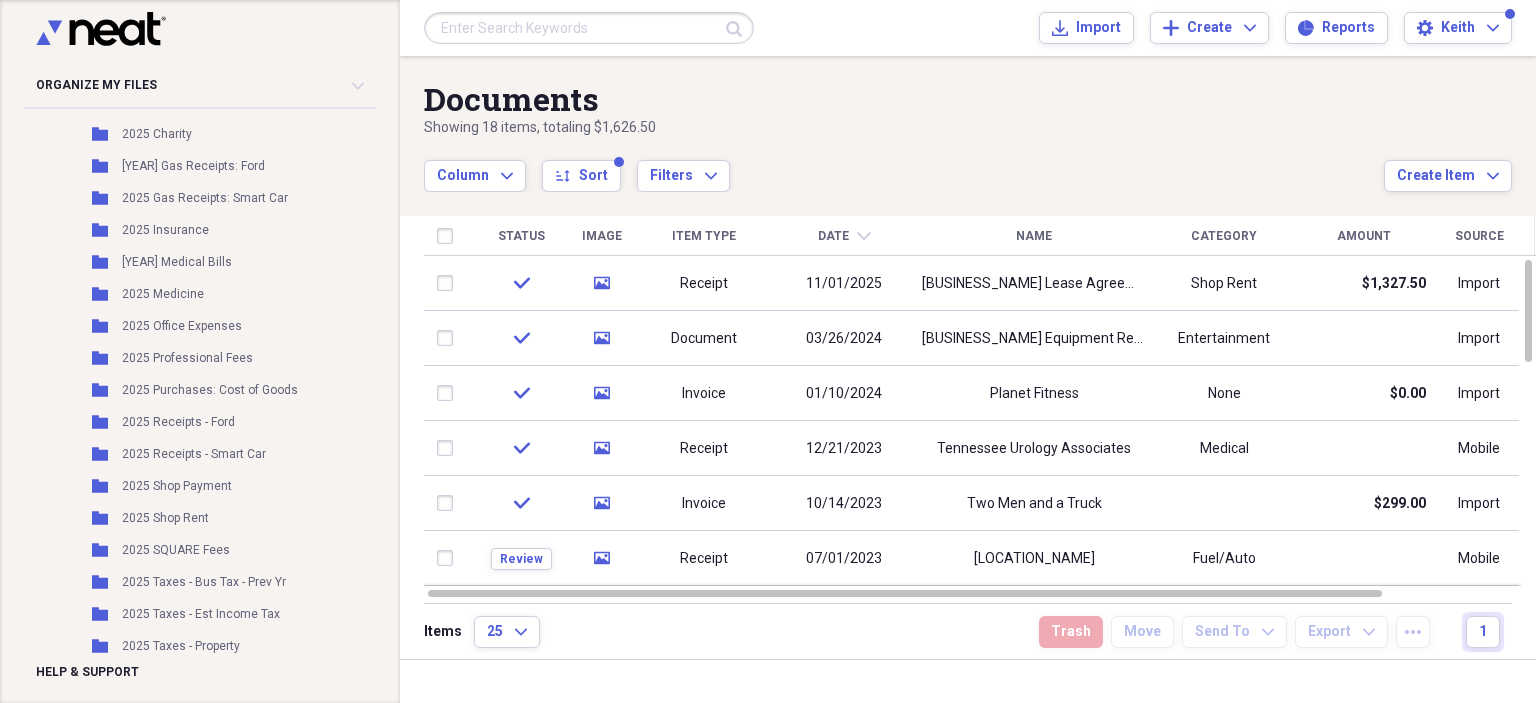 scroll, scrollTop: 682, scrollLeft: 0, axis: vertical 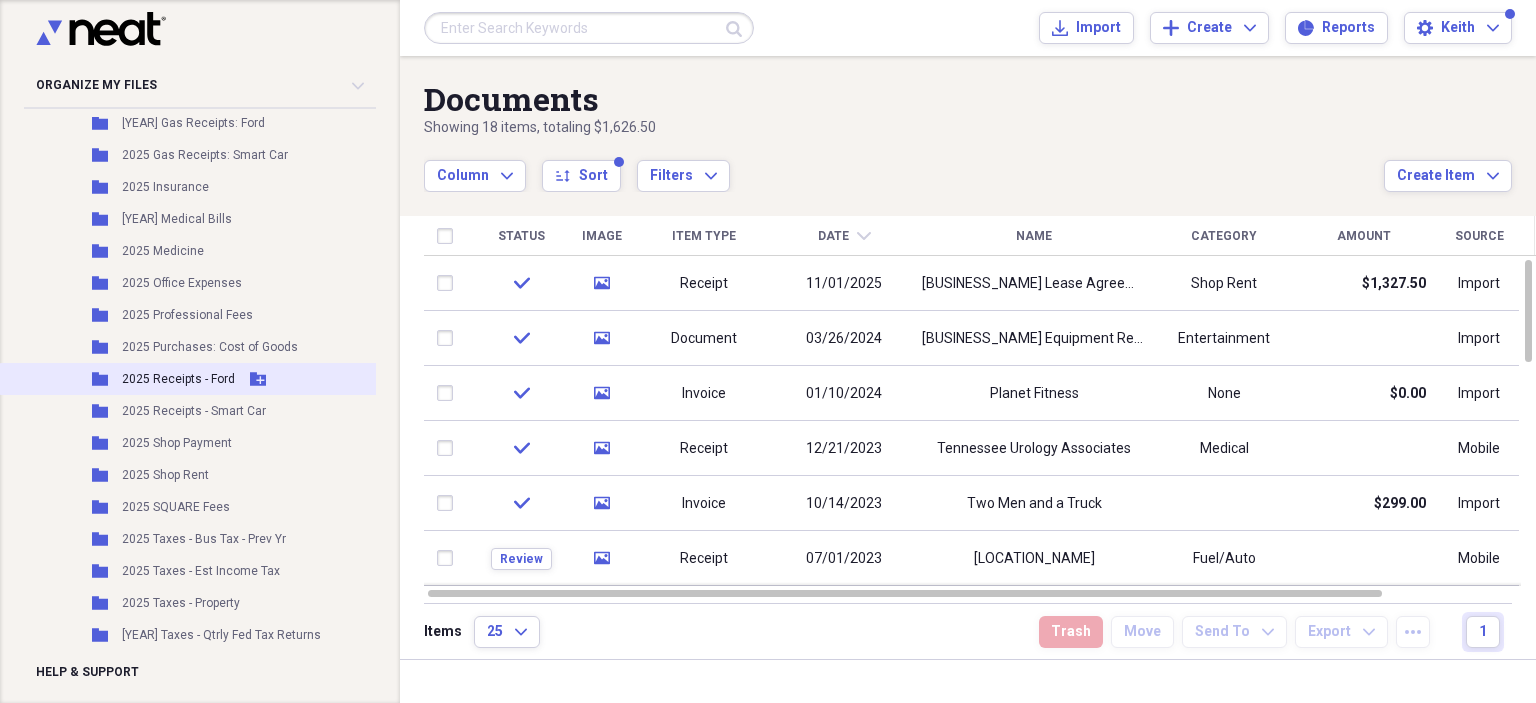 click on "2025 Receipts - Ford" at bounding box center [178, 379] 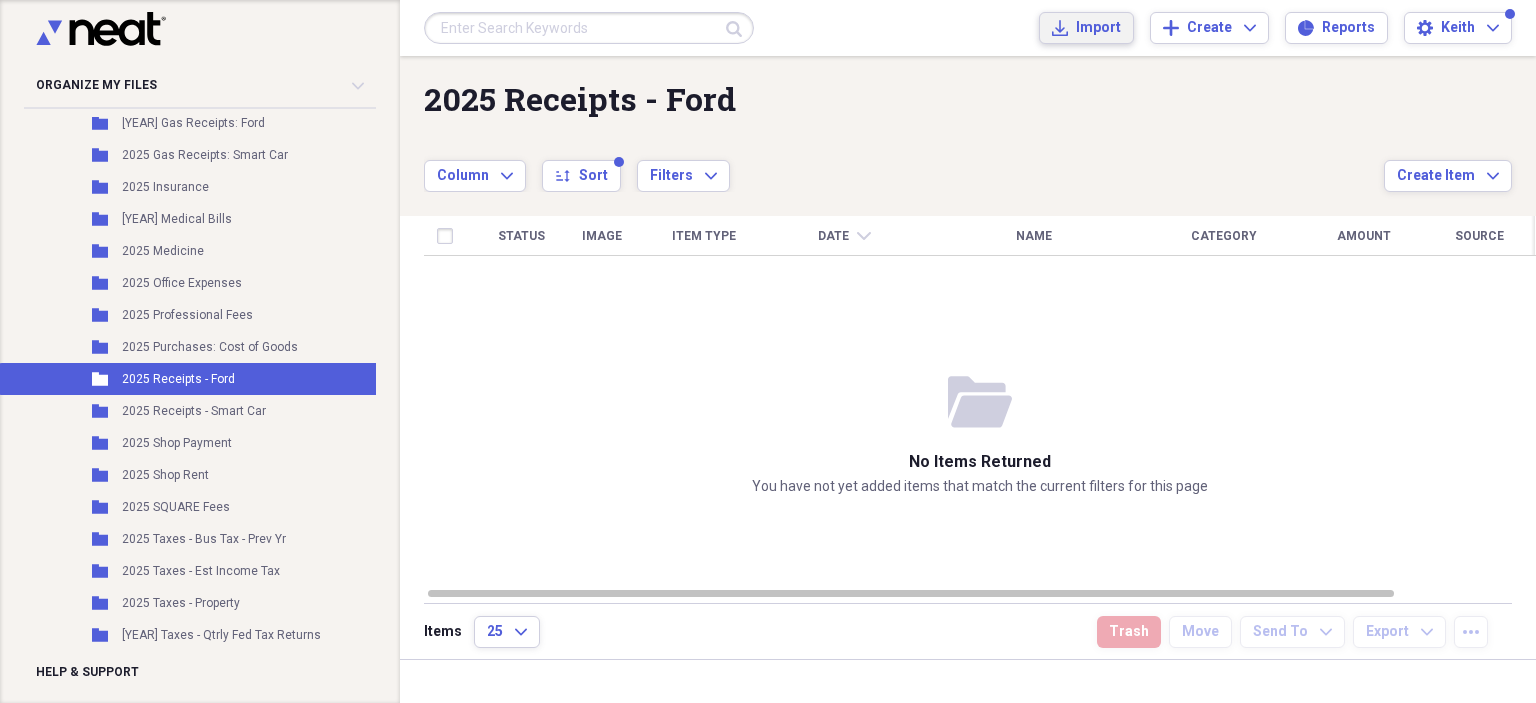 click on "Import" at bounding box center (1098, 28) 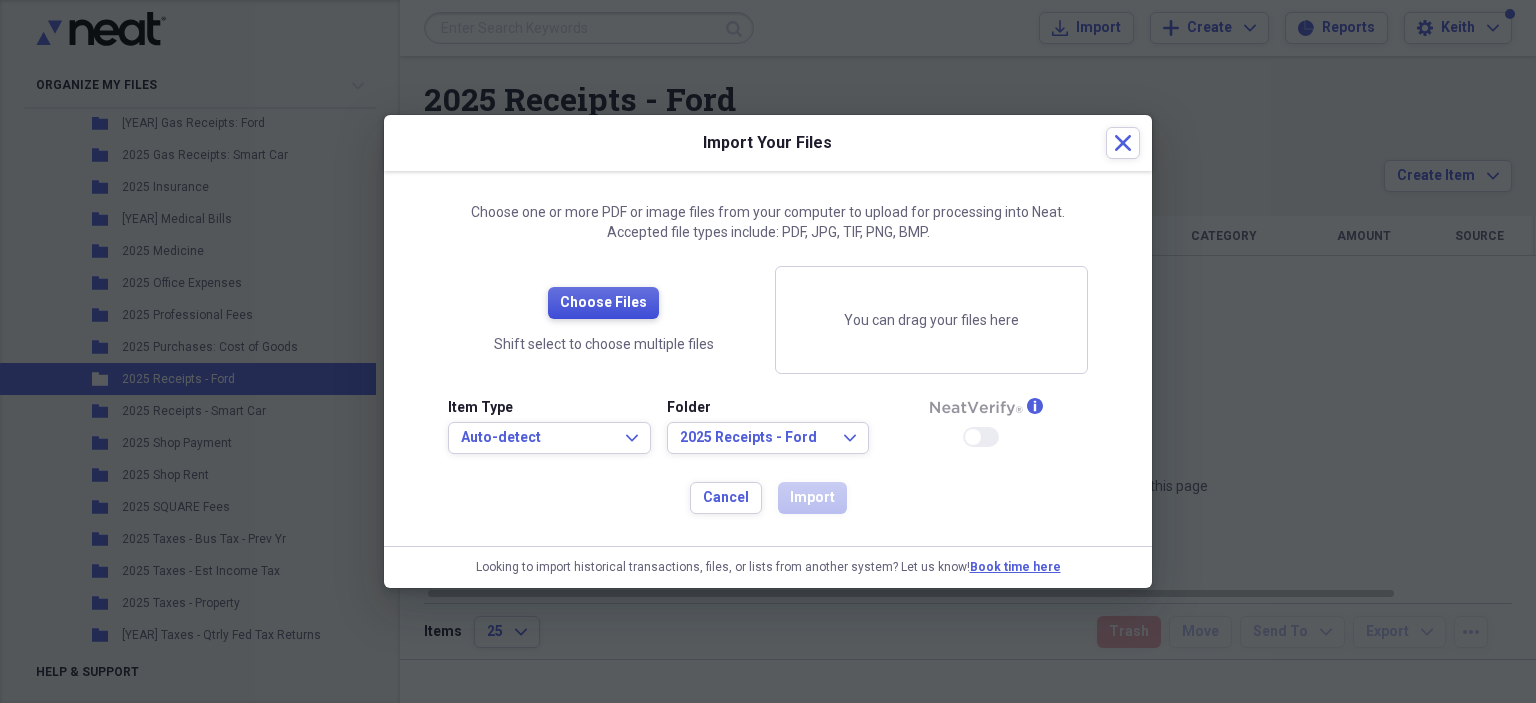 click on "Choose Files" at bounding box center (603, 303) 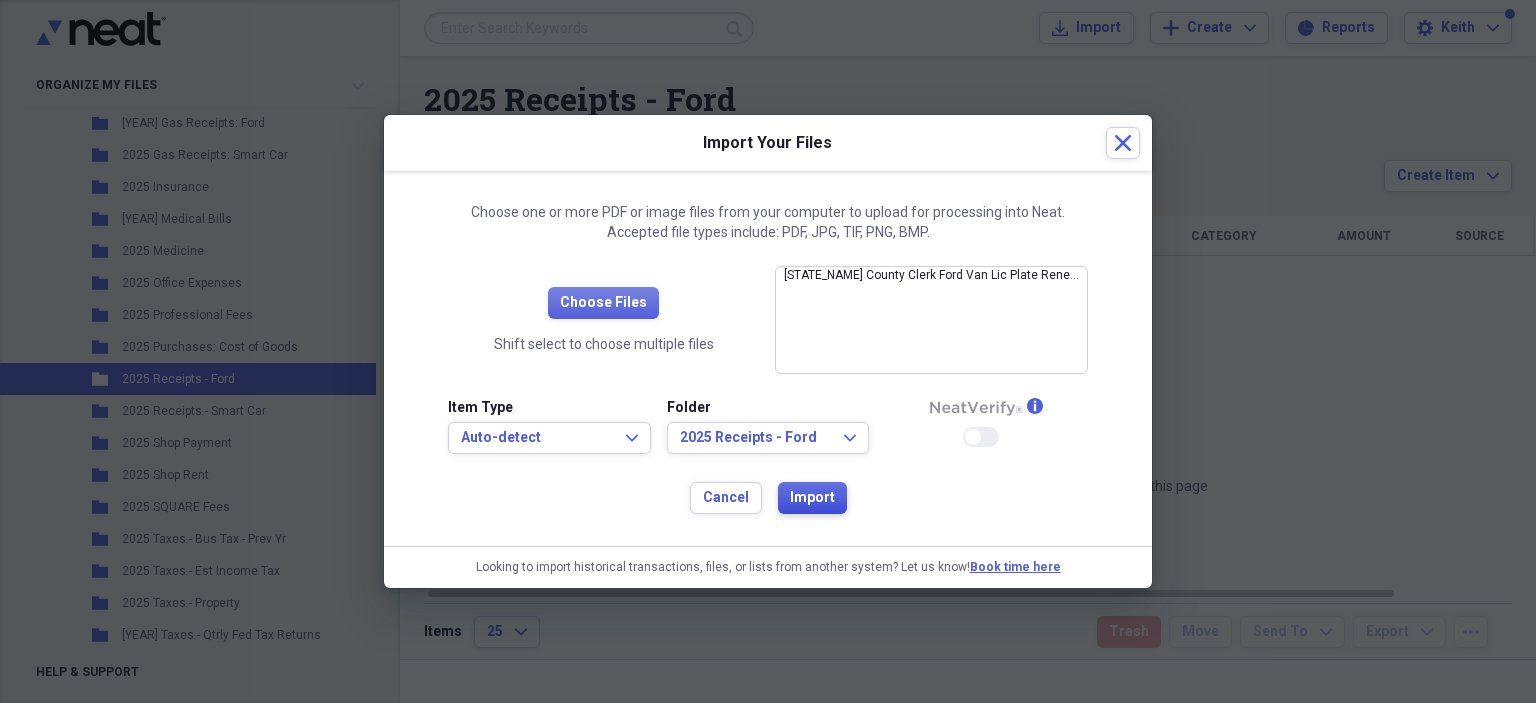 click on "Import" at bounding box center (812, 498) 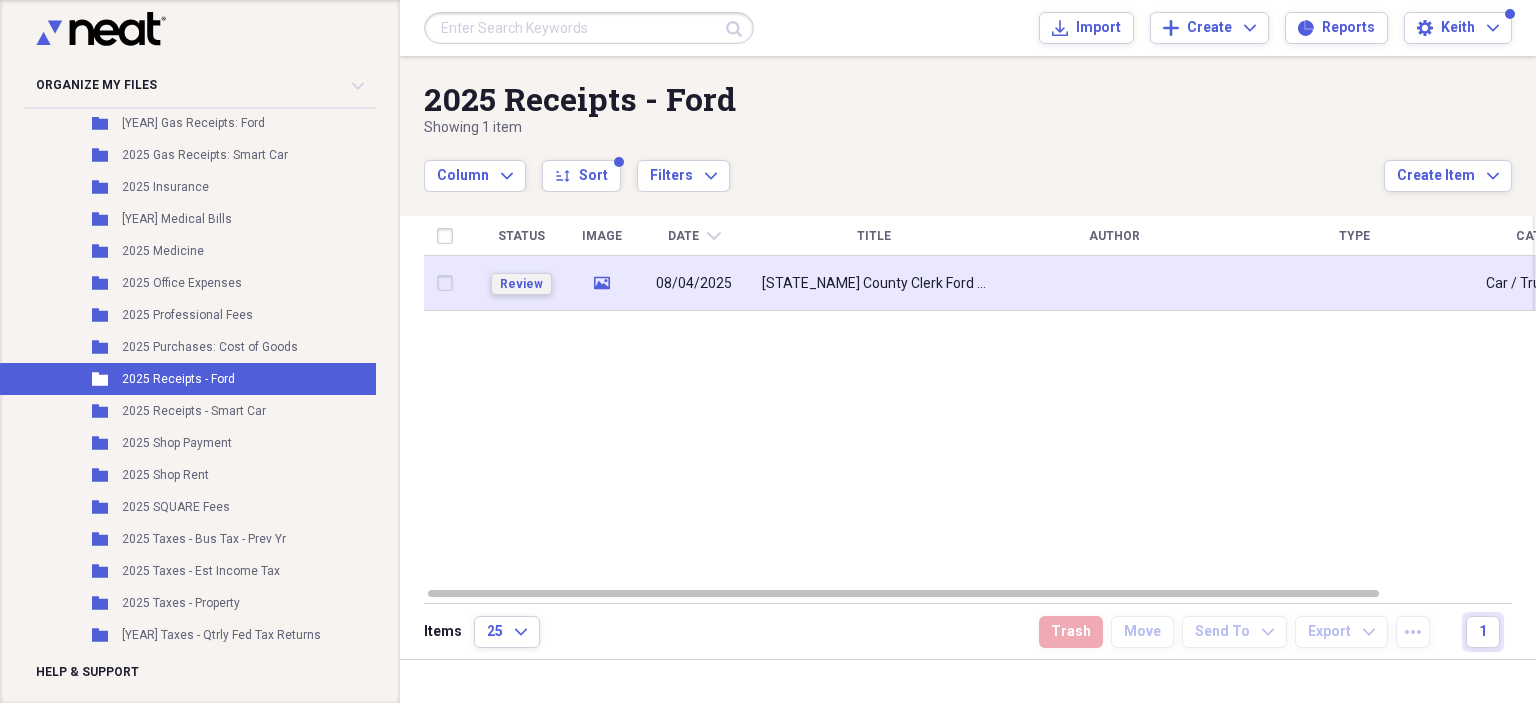 click on "Review" at bounding box center [521, 284] 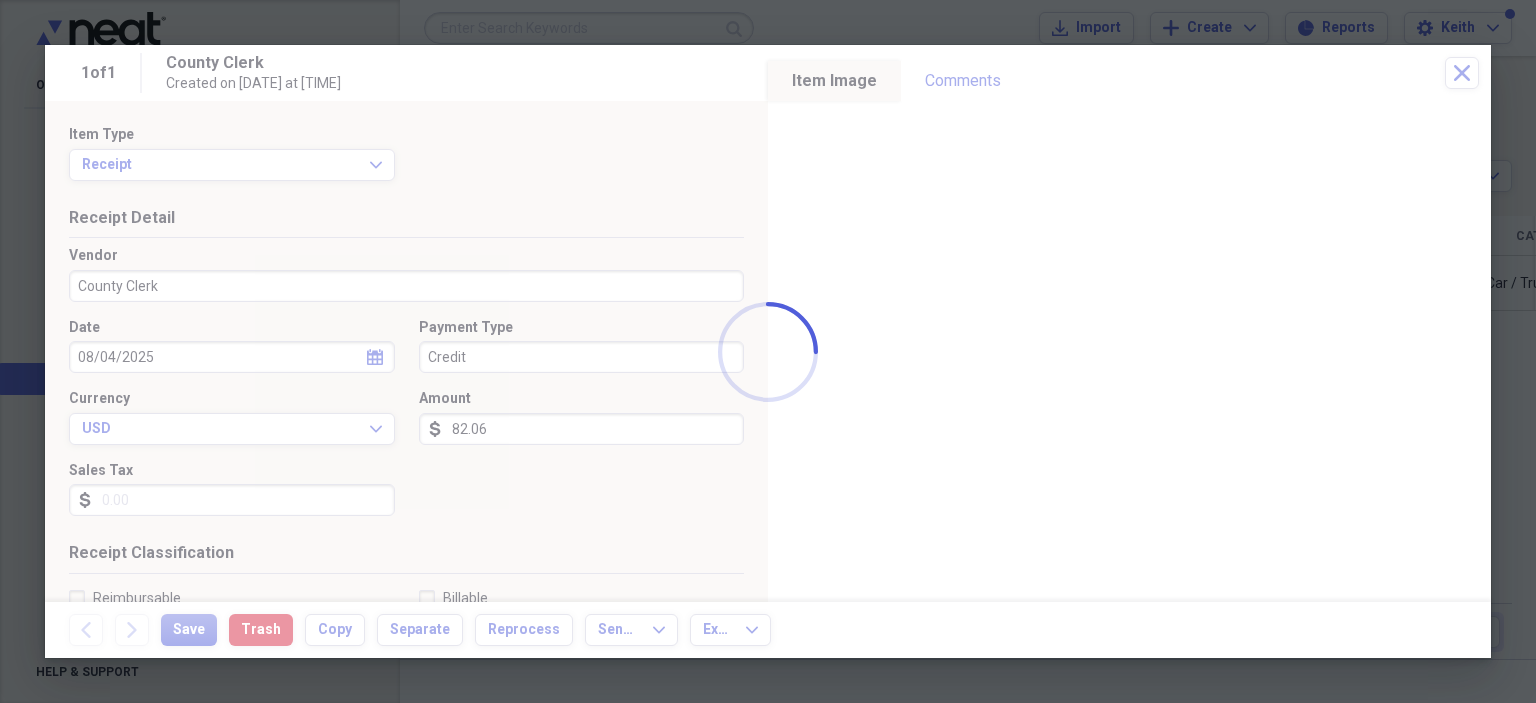 click at bounding box center (768, 351) 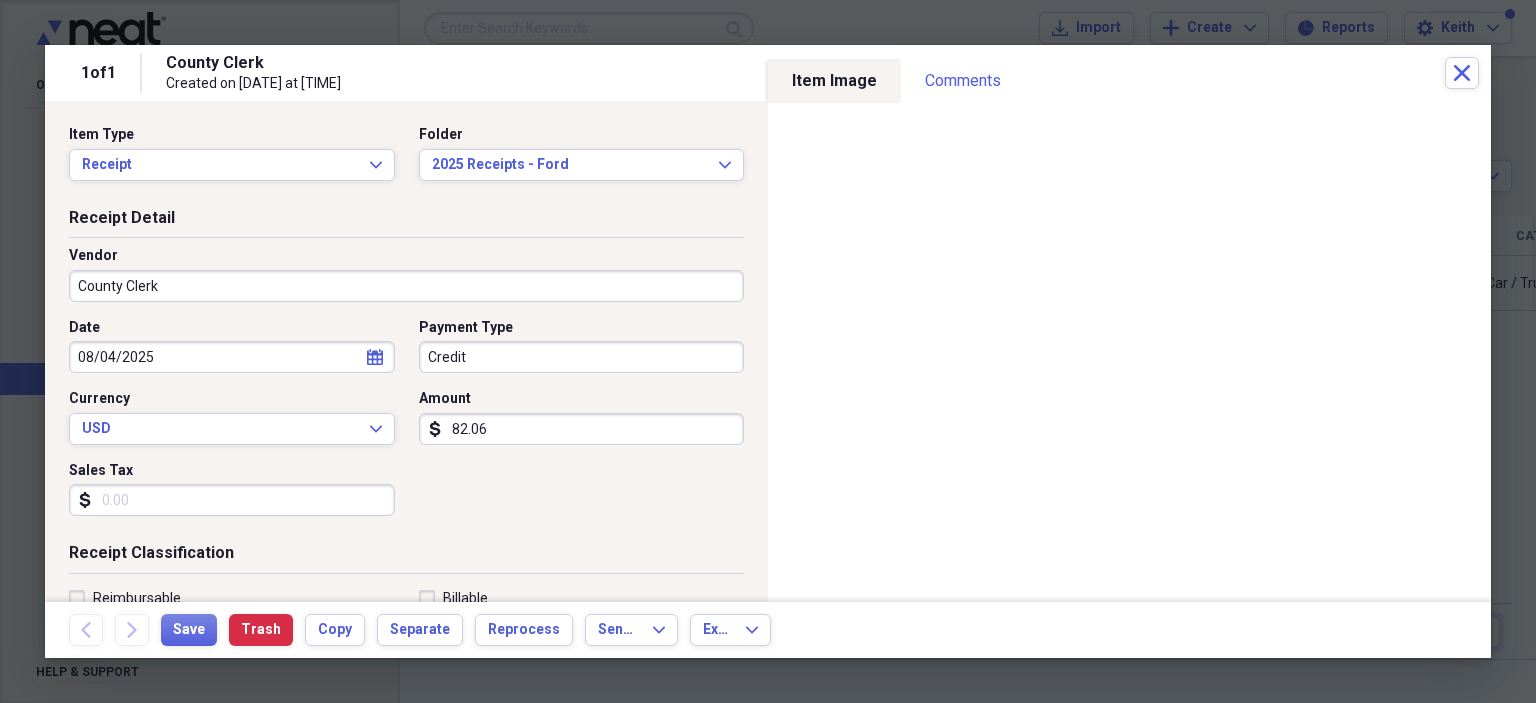 click on "County Clerk" at bounding box center [406, 286] 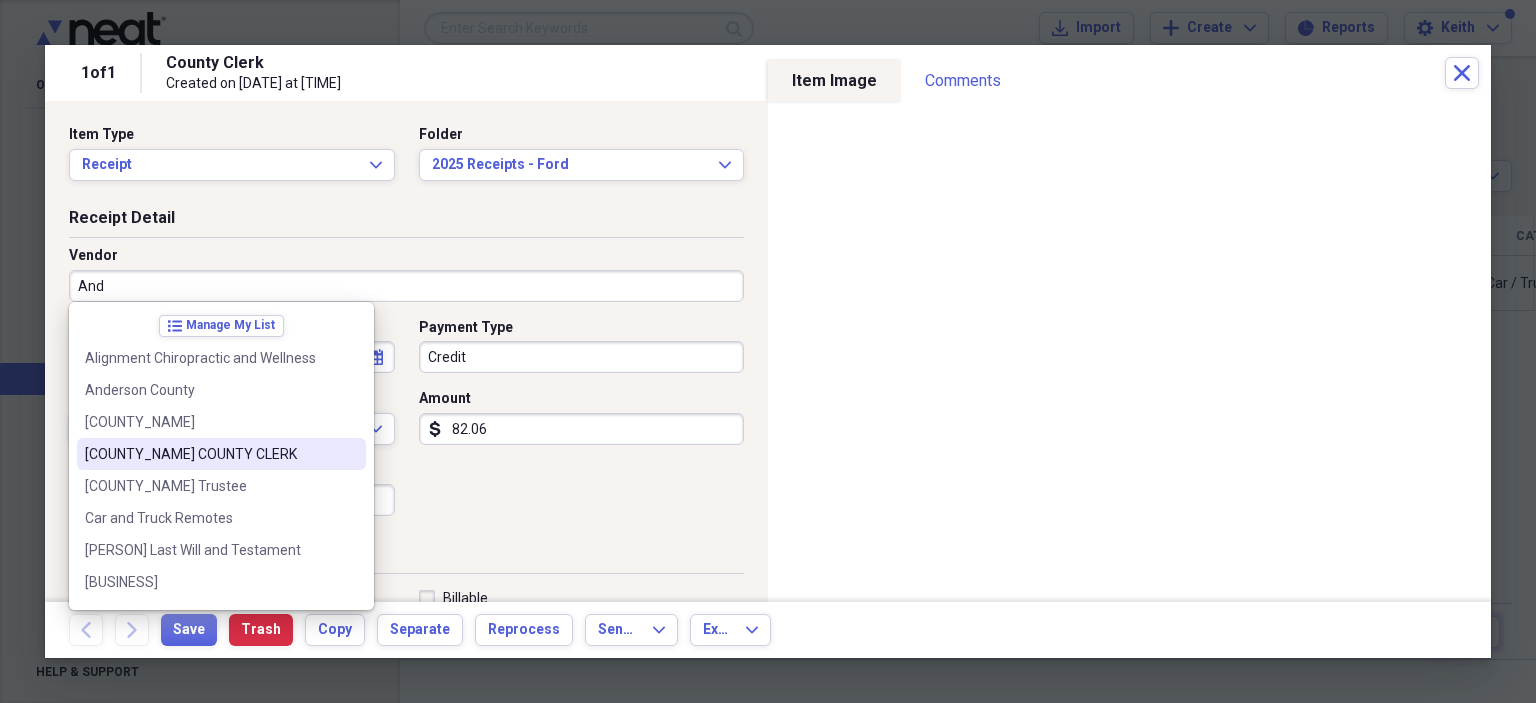 click on "[COUNTY_NAME] COUNTY CLERK" at bounding box center (221, 454) 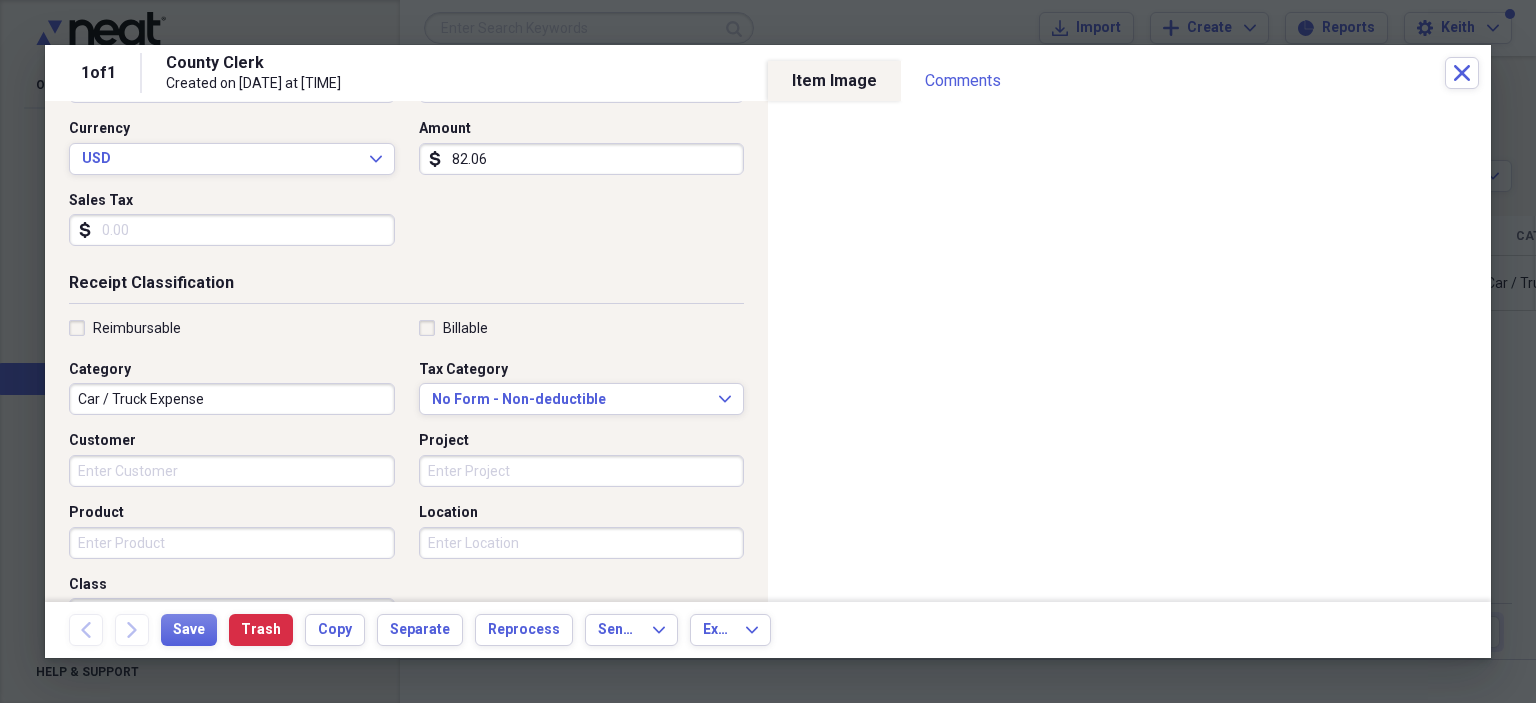 scroll, scrollTop: 300, scrollLeft: 0, axis: vertical 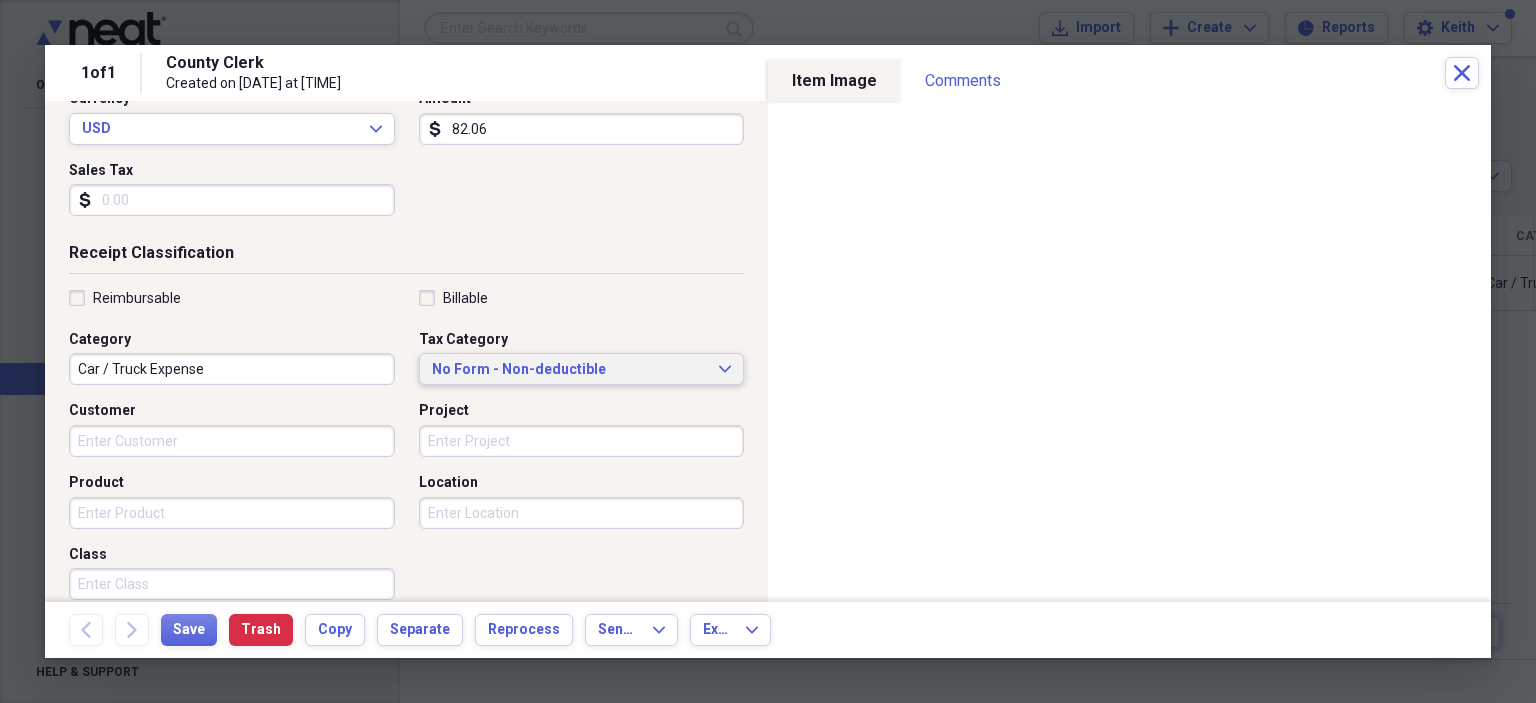 click on "No Form - Non-deductible" at bounding box center [570, 370] 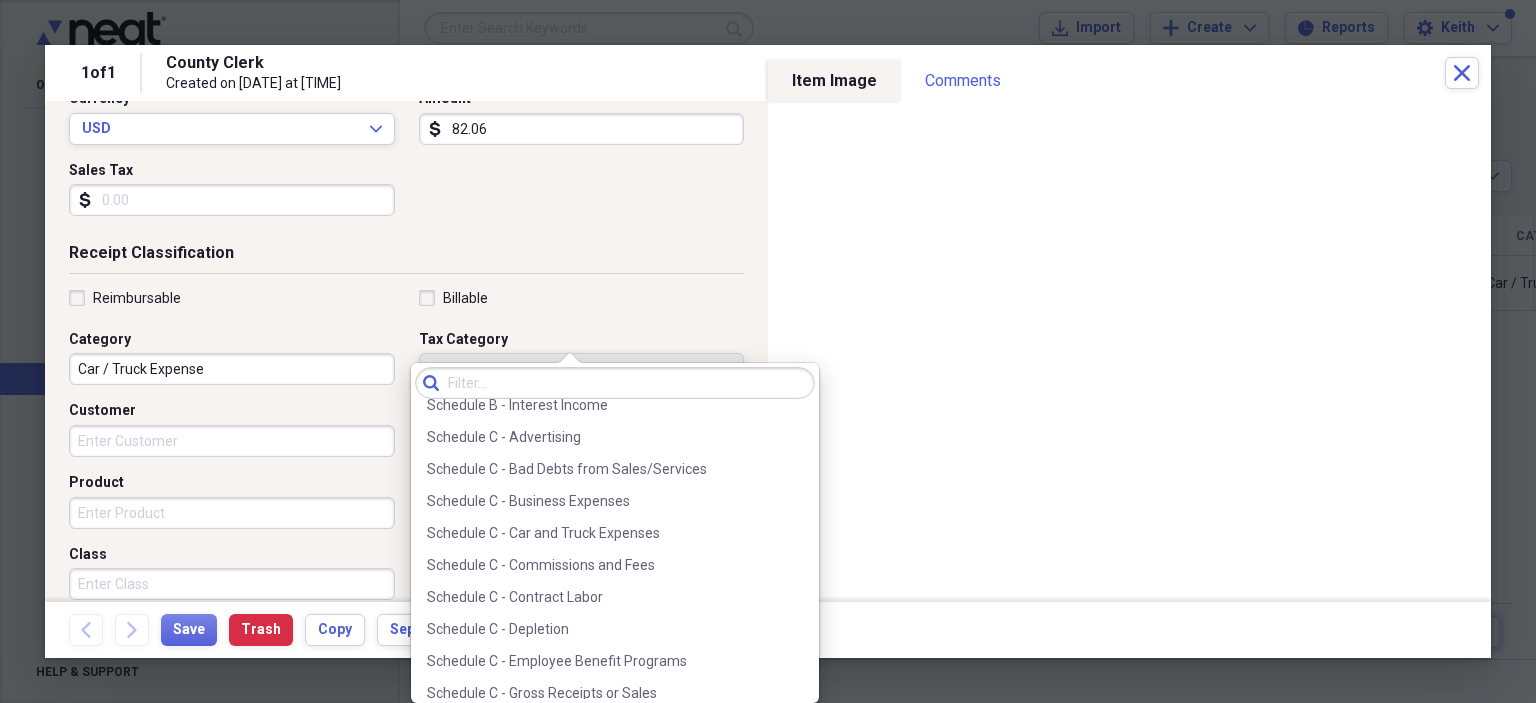 scroll, scrollTop: 3500, scrollLeft: 0, axis: vertical 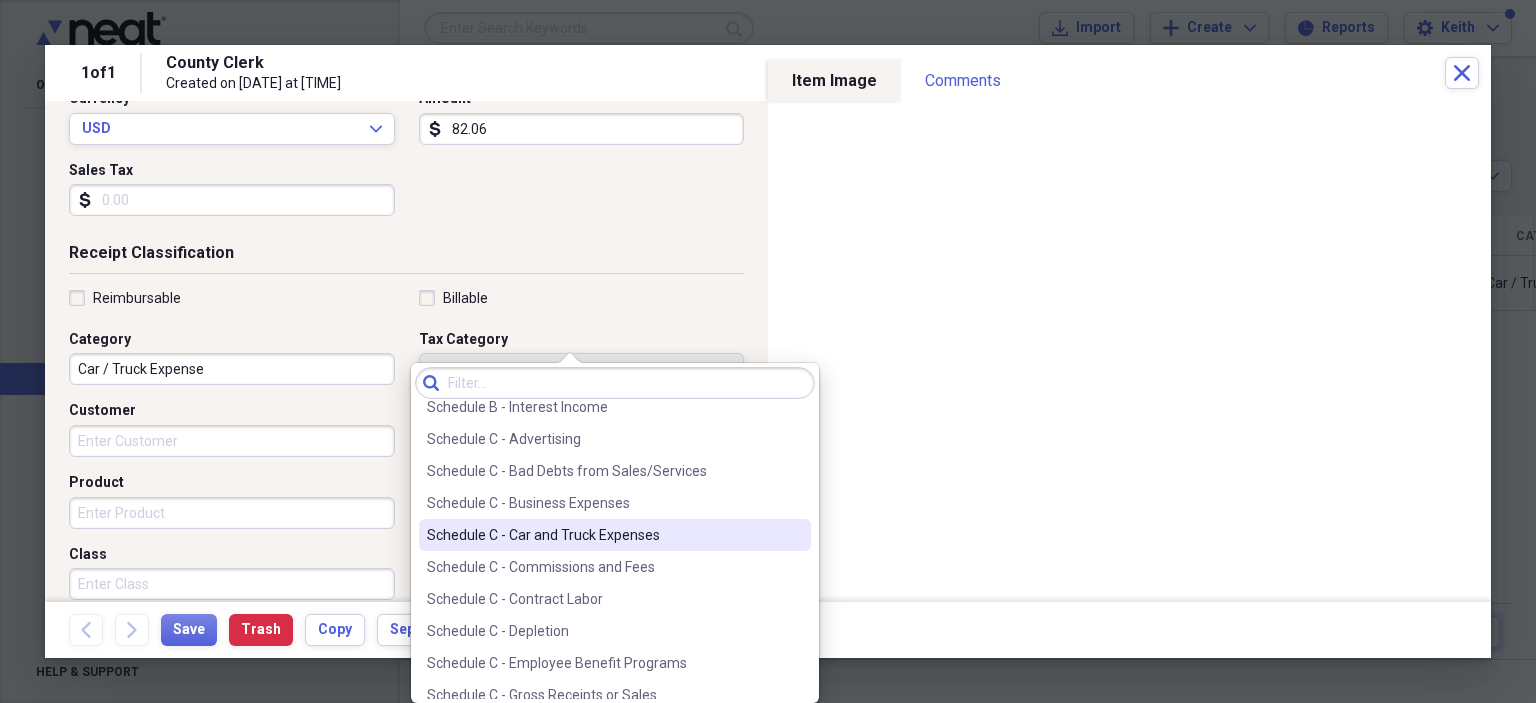 click on "Schedule C - Car and Truck Expenses" at bounding box center [603, 535] 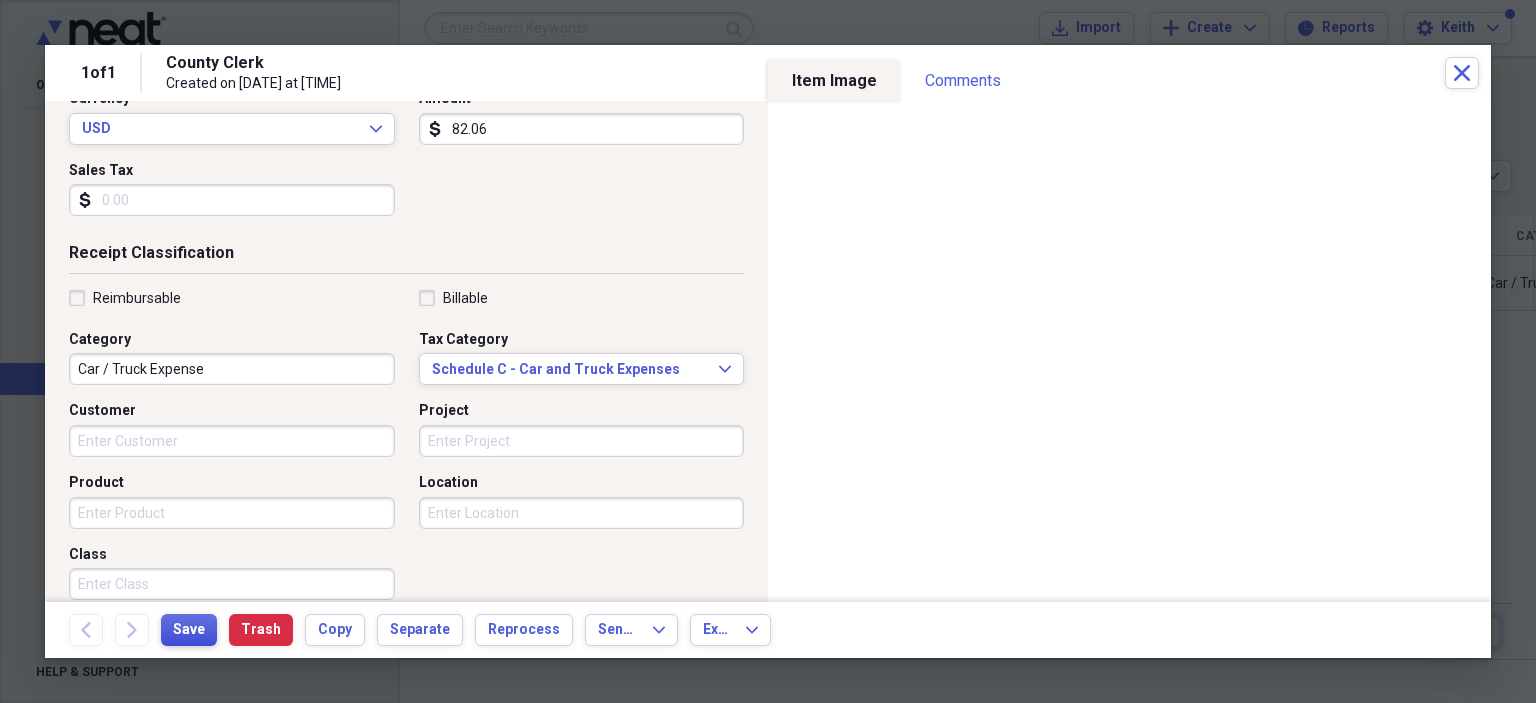 click on "Save" at bounding box center [189, 630] 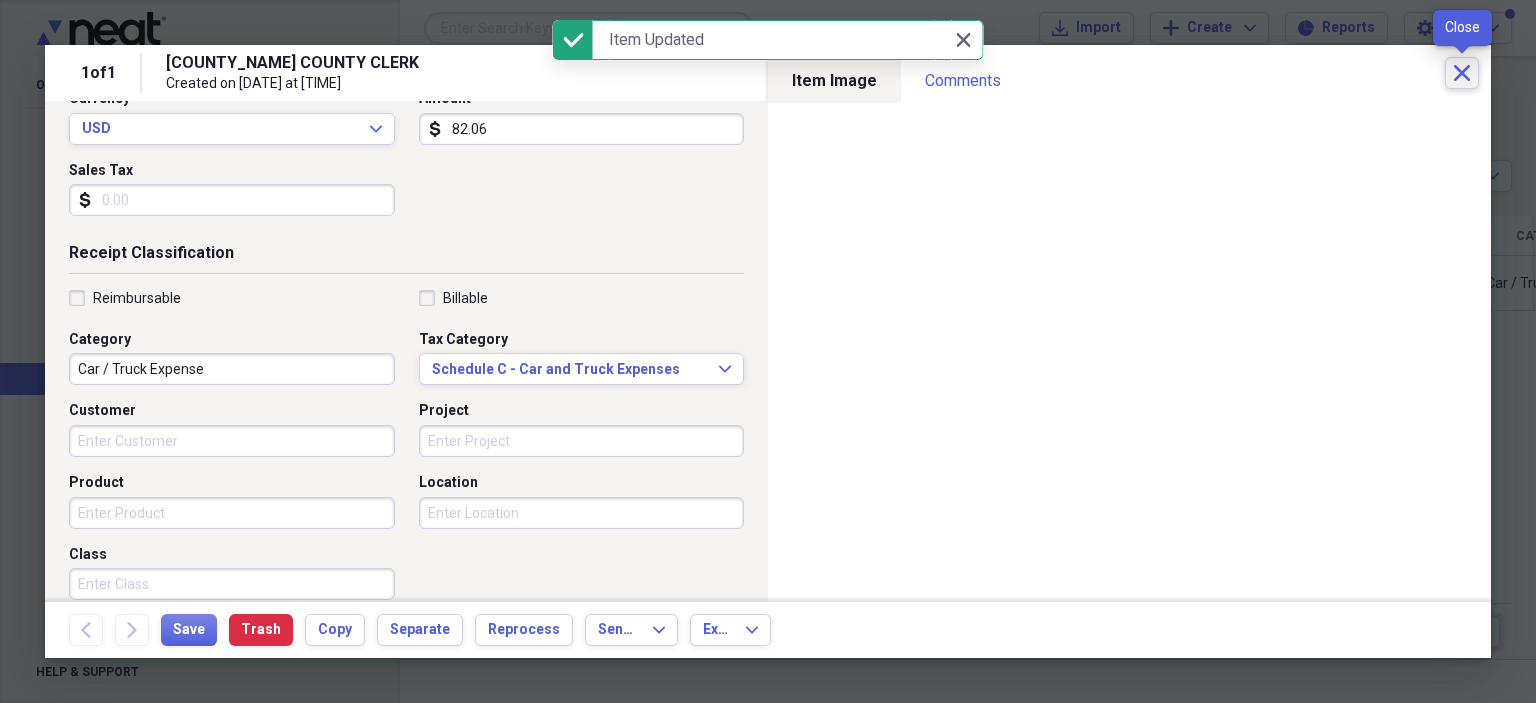 click 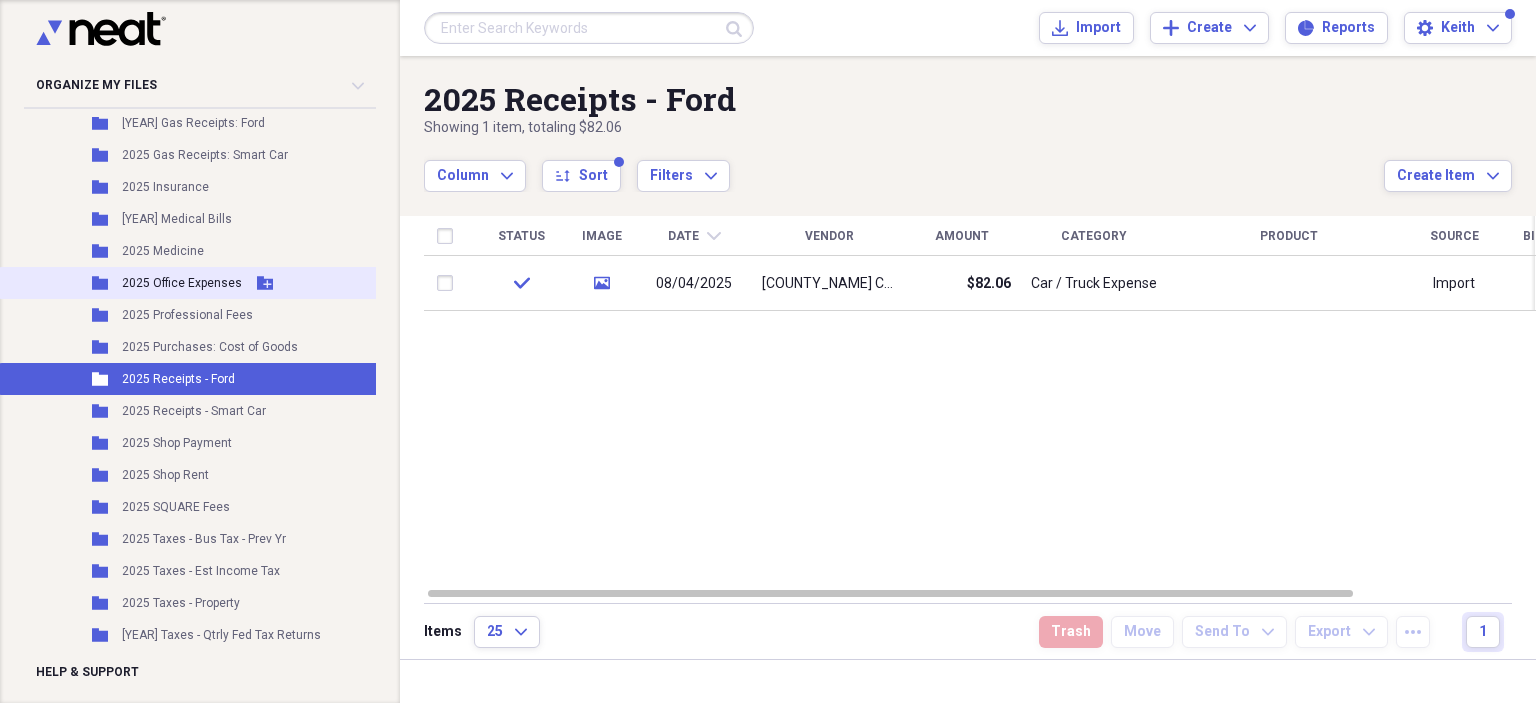 click on "2025 Office Expenses" at bounding box center (182, 283) 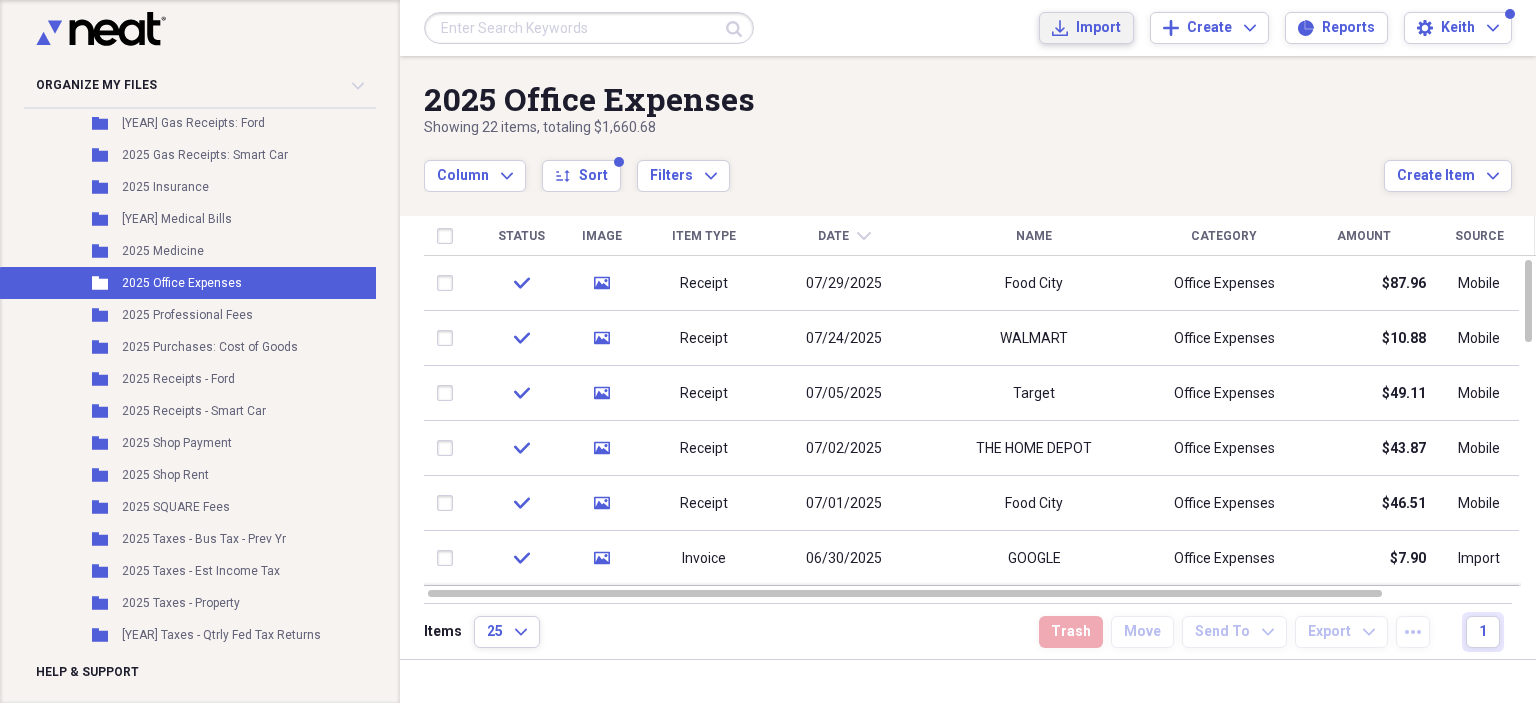 click on "Import Import" at bounding box center [1086, 28] 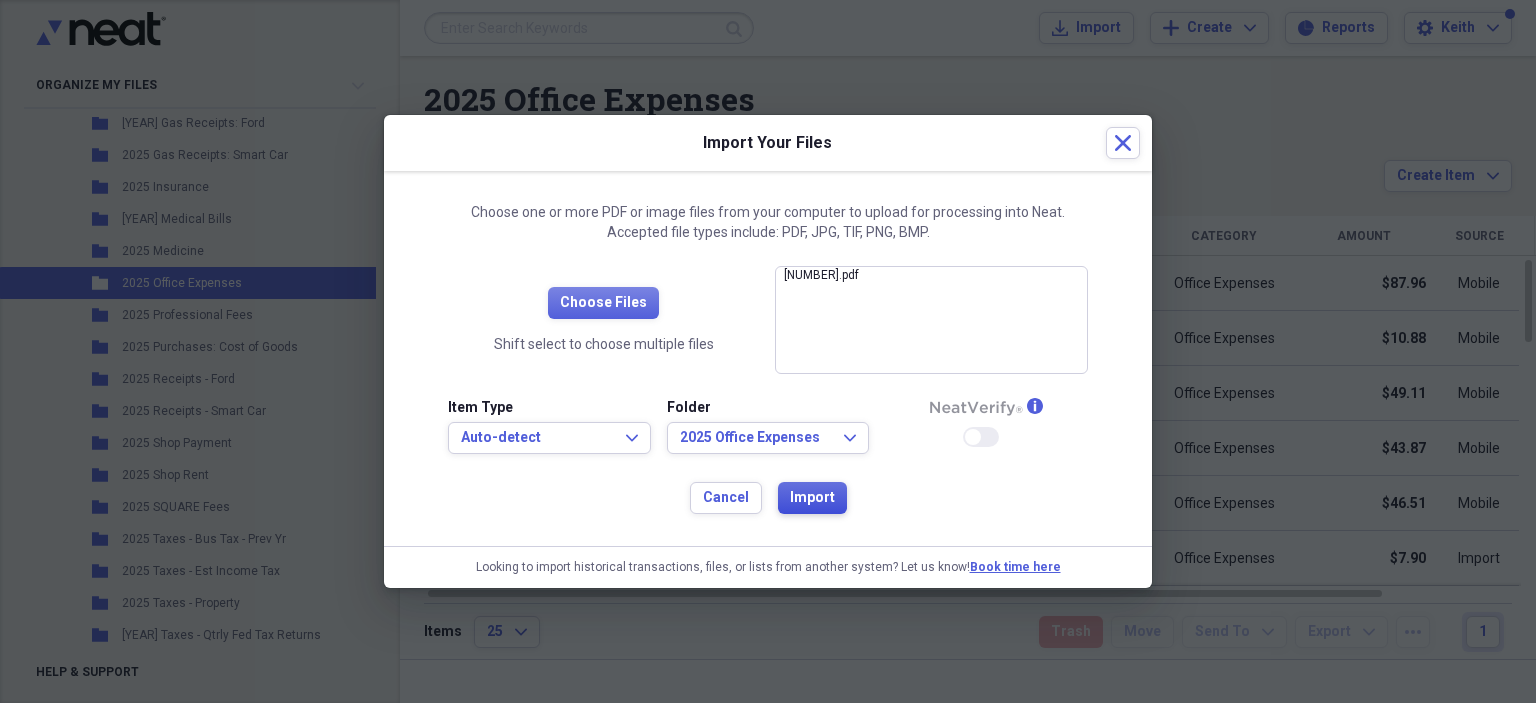 click on "Import" at bounding box center (812, 498) 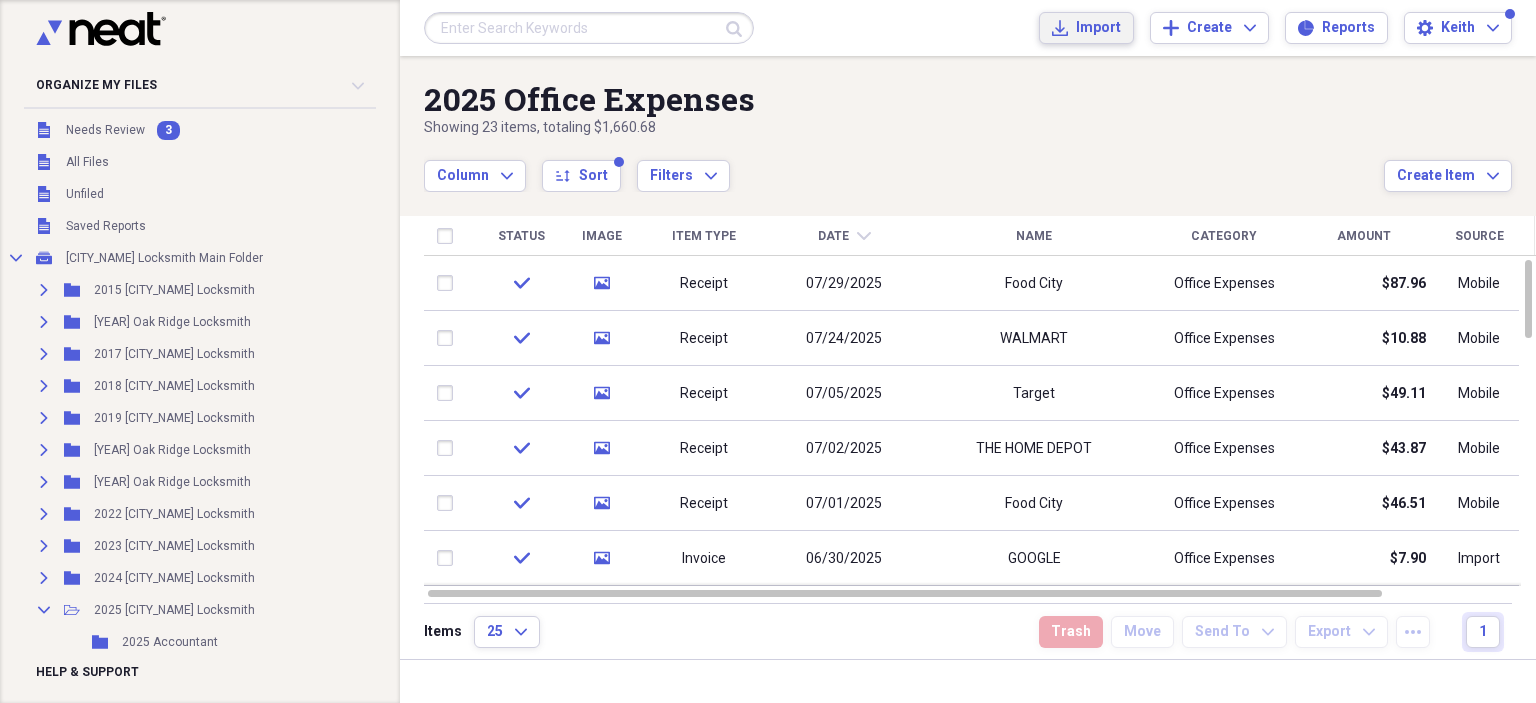 scroll, scrollTop: 0, scrollLeft: 0, axis: both 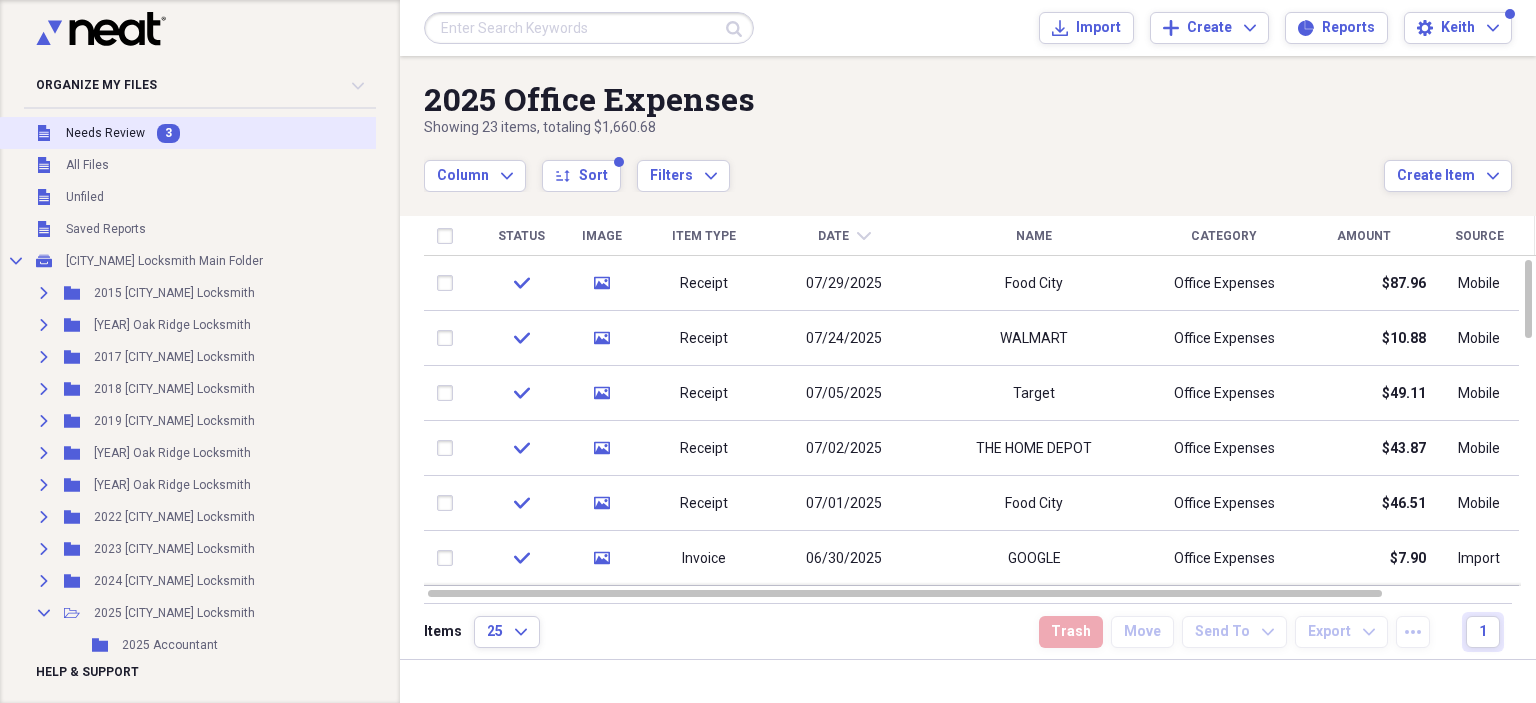 click on "Needs Review" at bounding box center [105, 133] 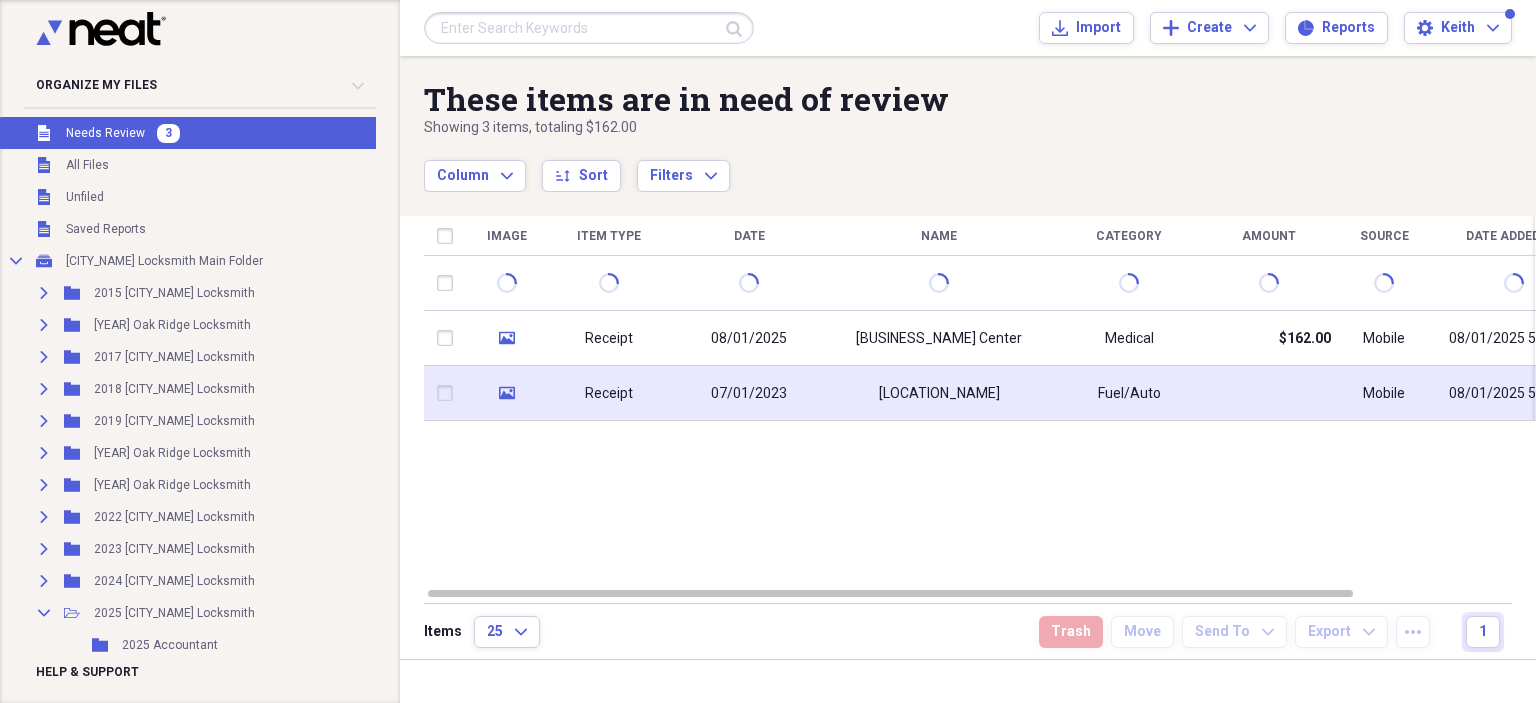 click on "[LOCATION_NAME]" at bounding box center [939, 394] 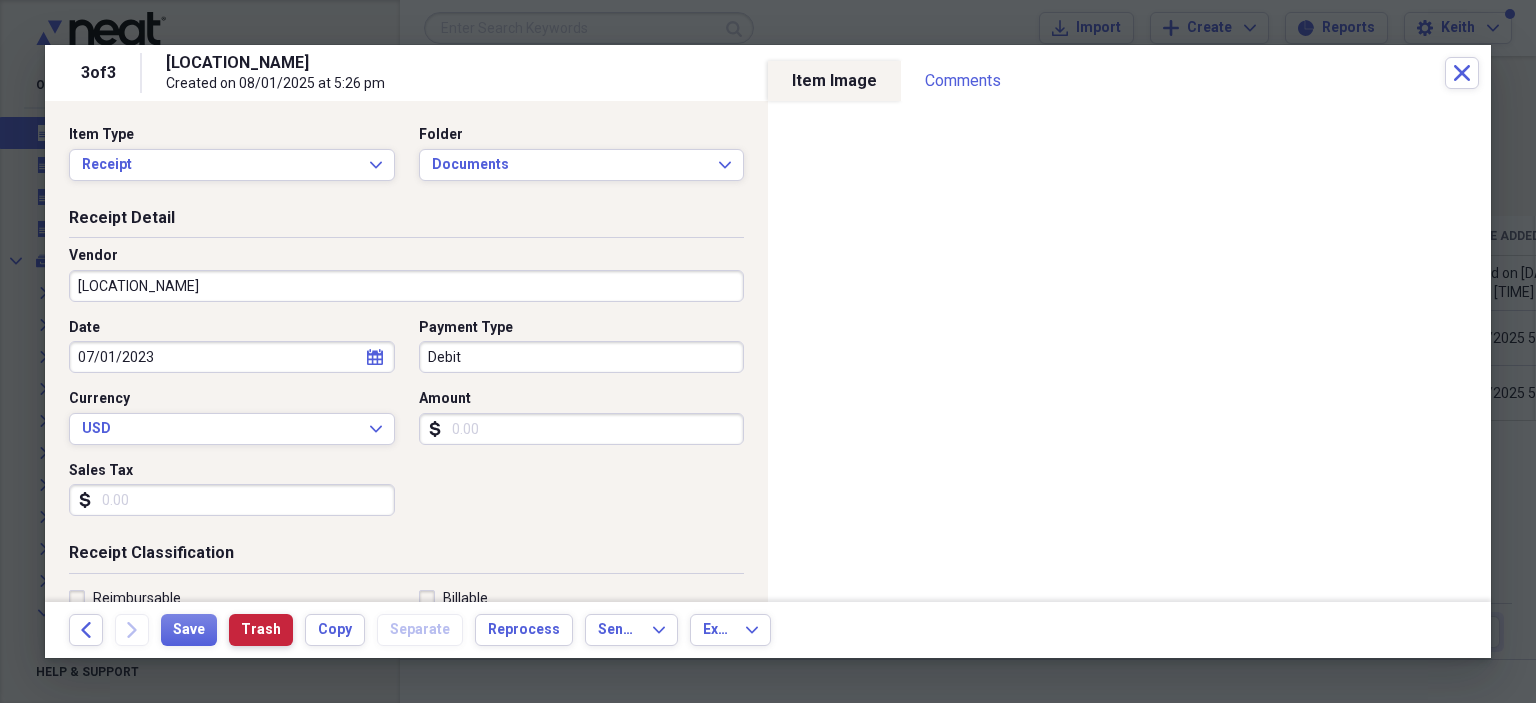 click on "Trash" at bounding box center (261, 630) 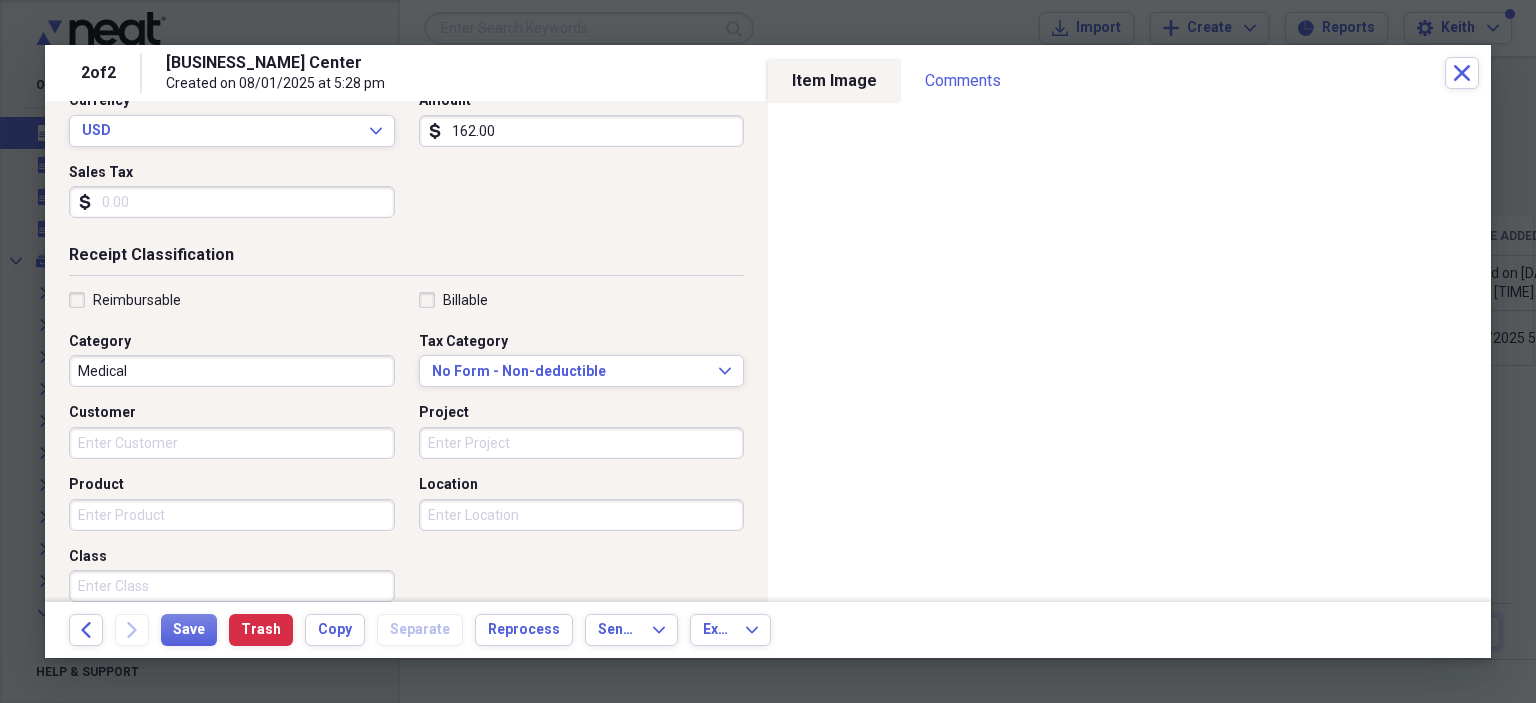 scroll, scrollTop: 300, scrollLeft: 0, axis: vertical 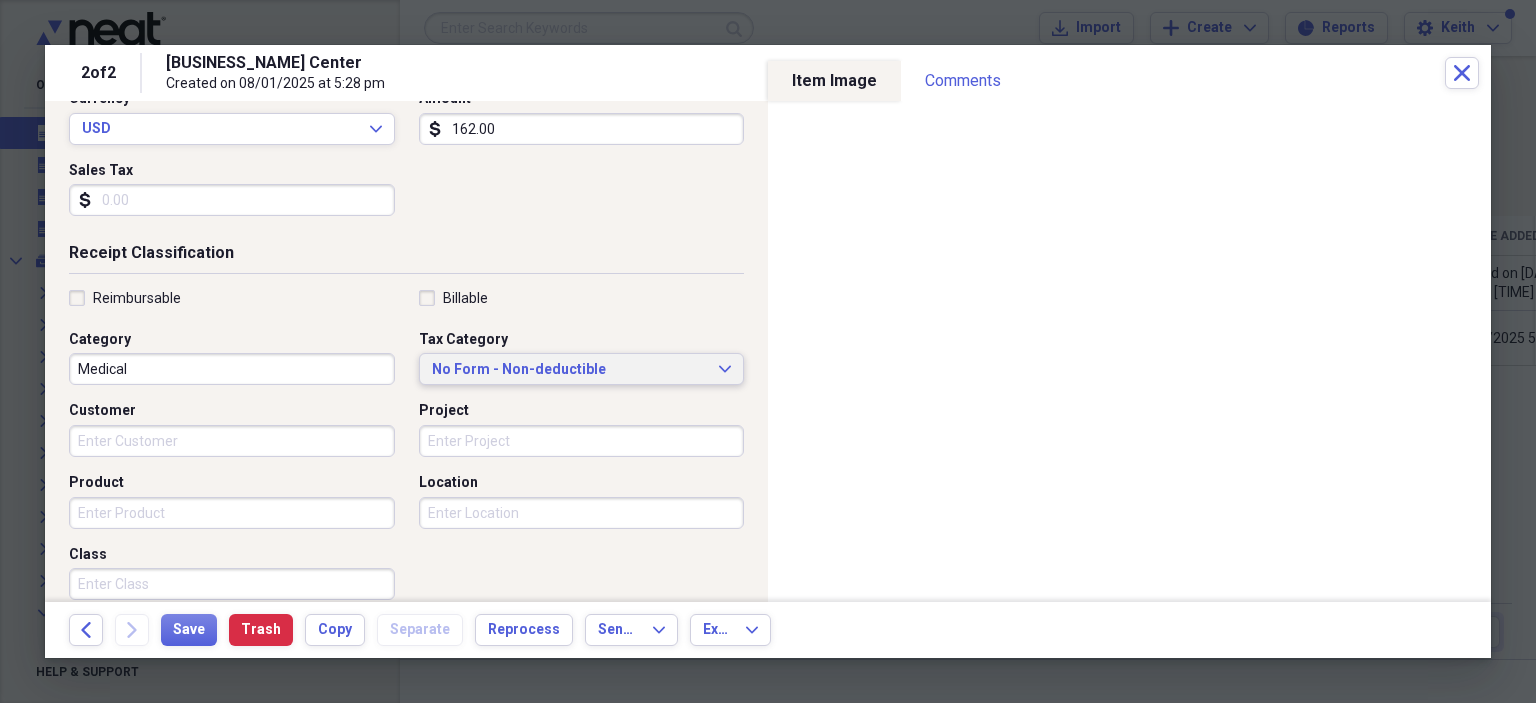 click on "No Form - Non-deductible" at bounding box center (570, 370) 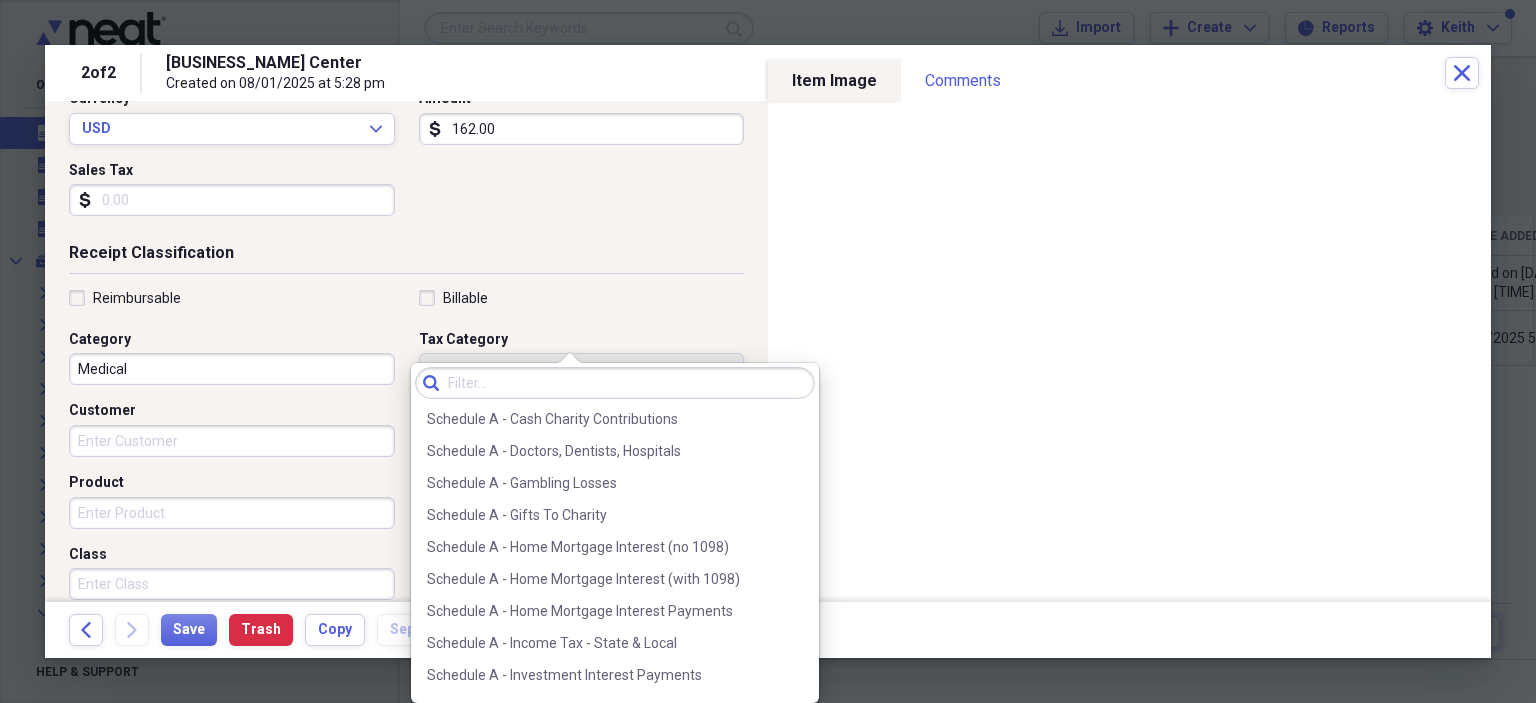 scroll, scrollTop: 2600, scrollLeft: 0, axis: vertical 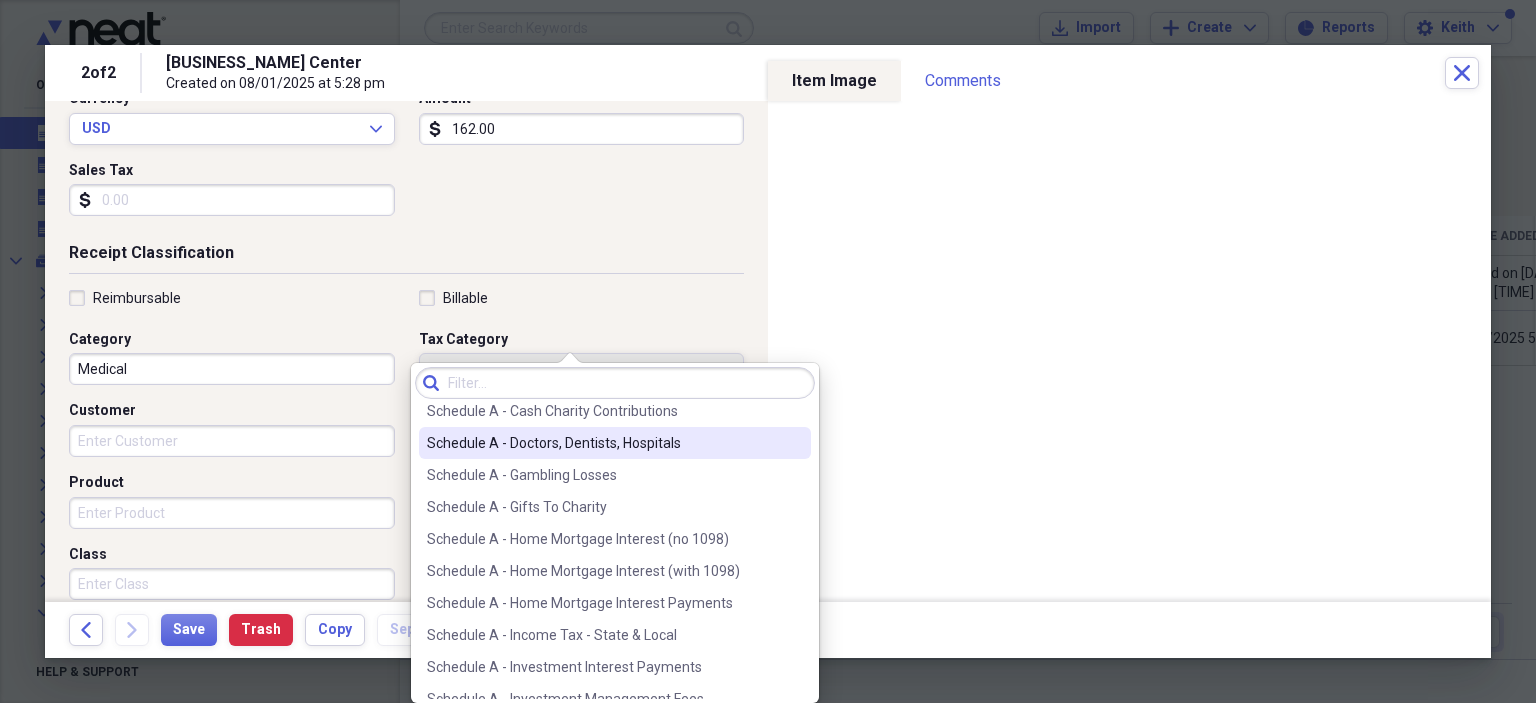 click on "Schedule A - Doctors, Dentists, Hospitals" at bounding box center [603, 443] 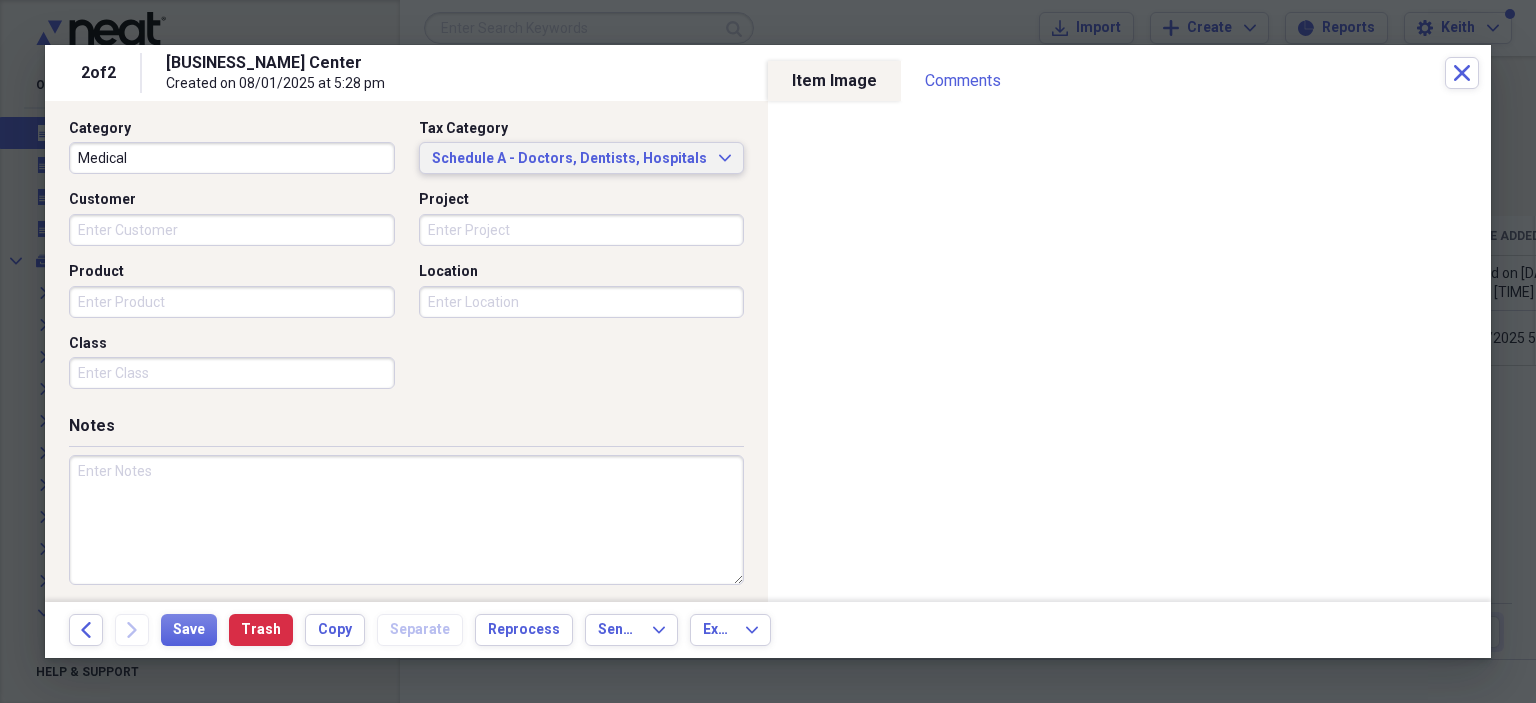 scroll, scrollTop: 518, scrollLeft: 0, axis: vertical 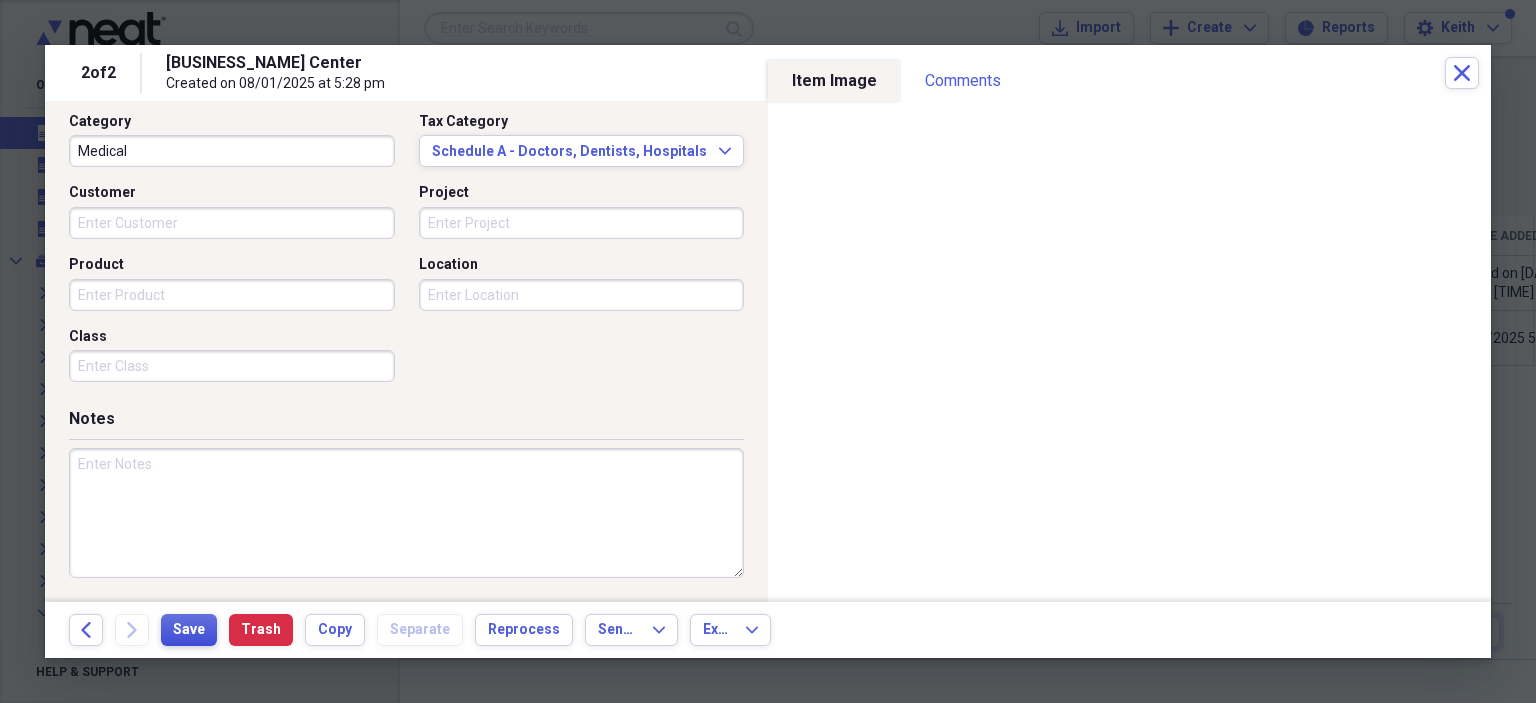 click on "Save" at bounding box center (189, 630) 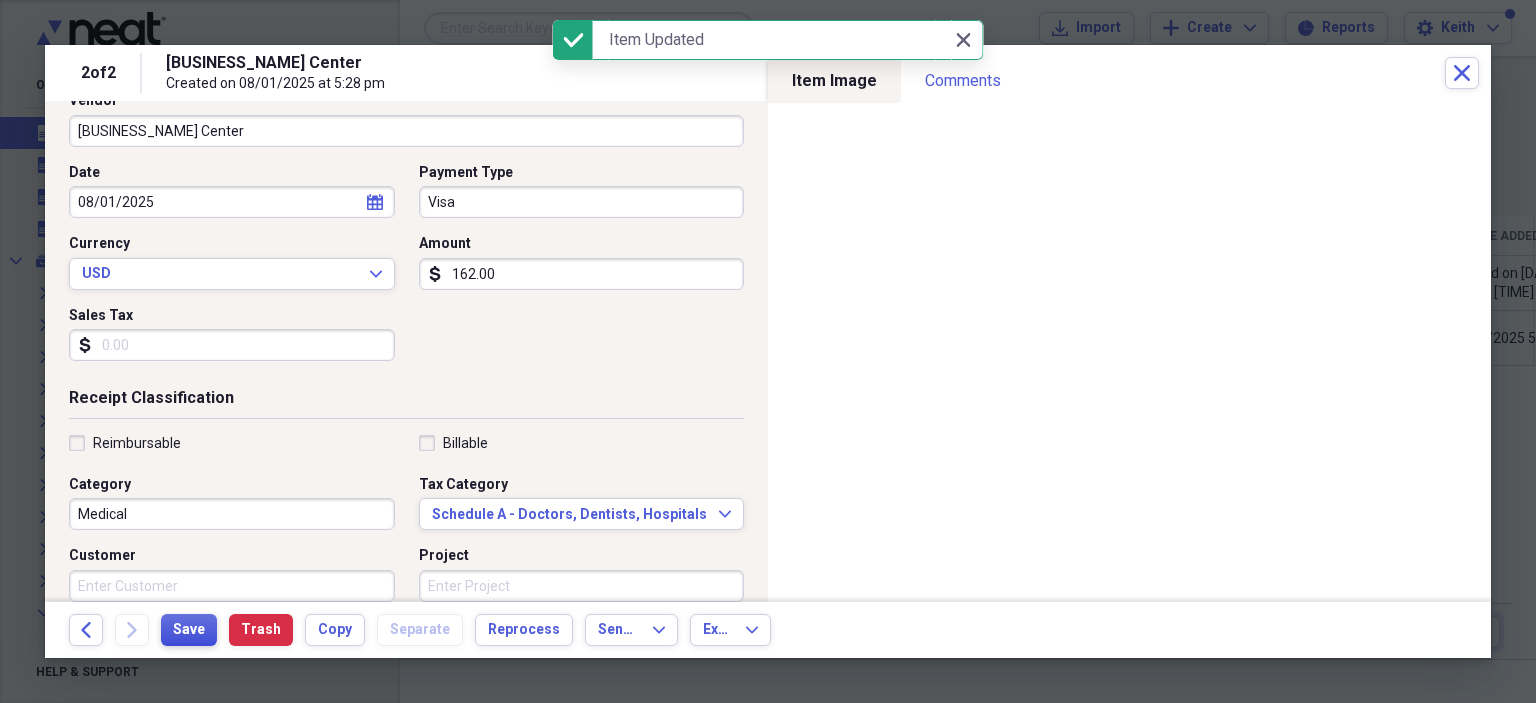 scroll, scrollTop: 118, scrollLeft: 0, axis: vertical 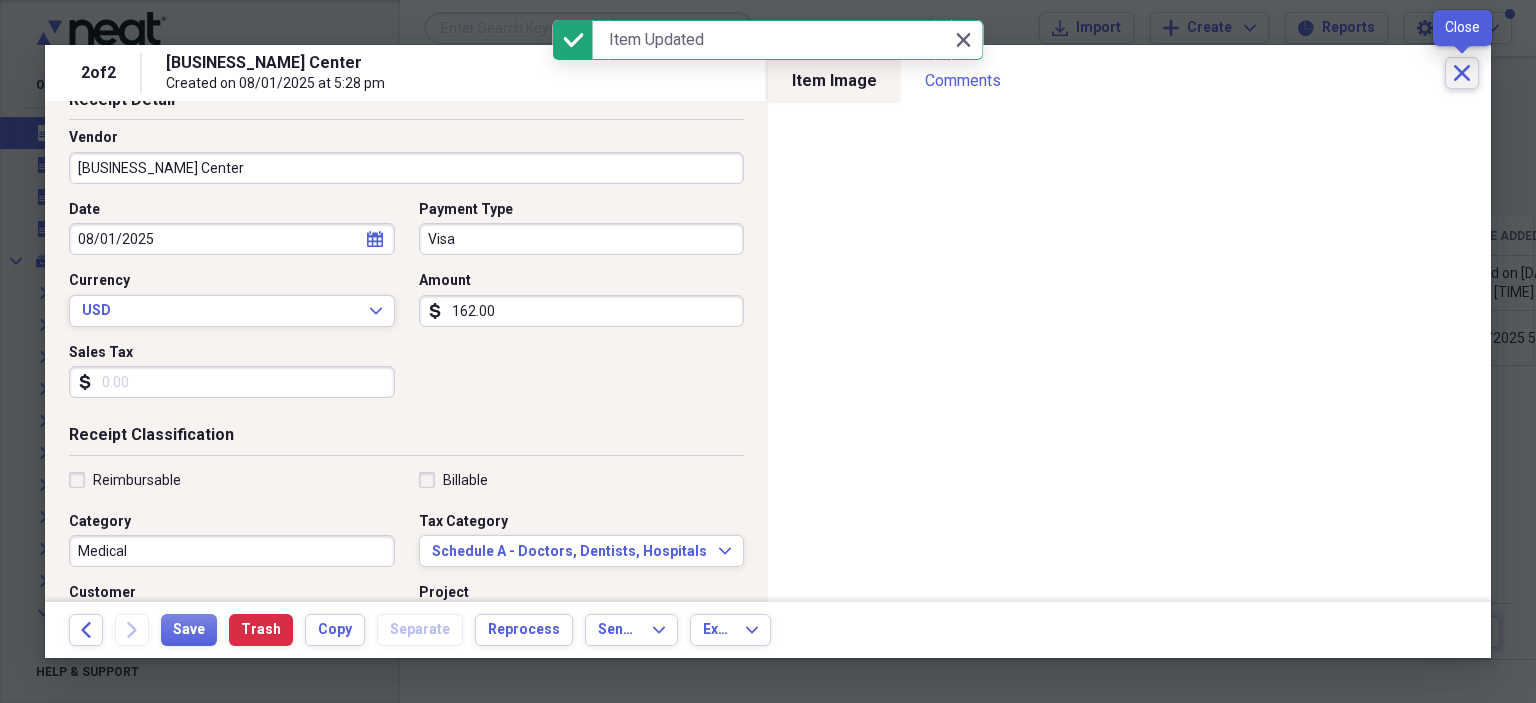 click on "Close" 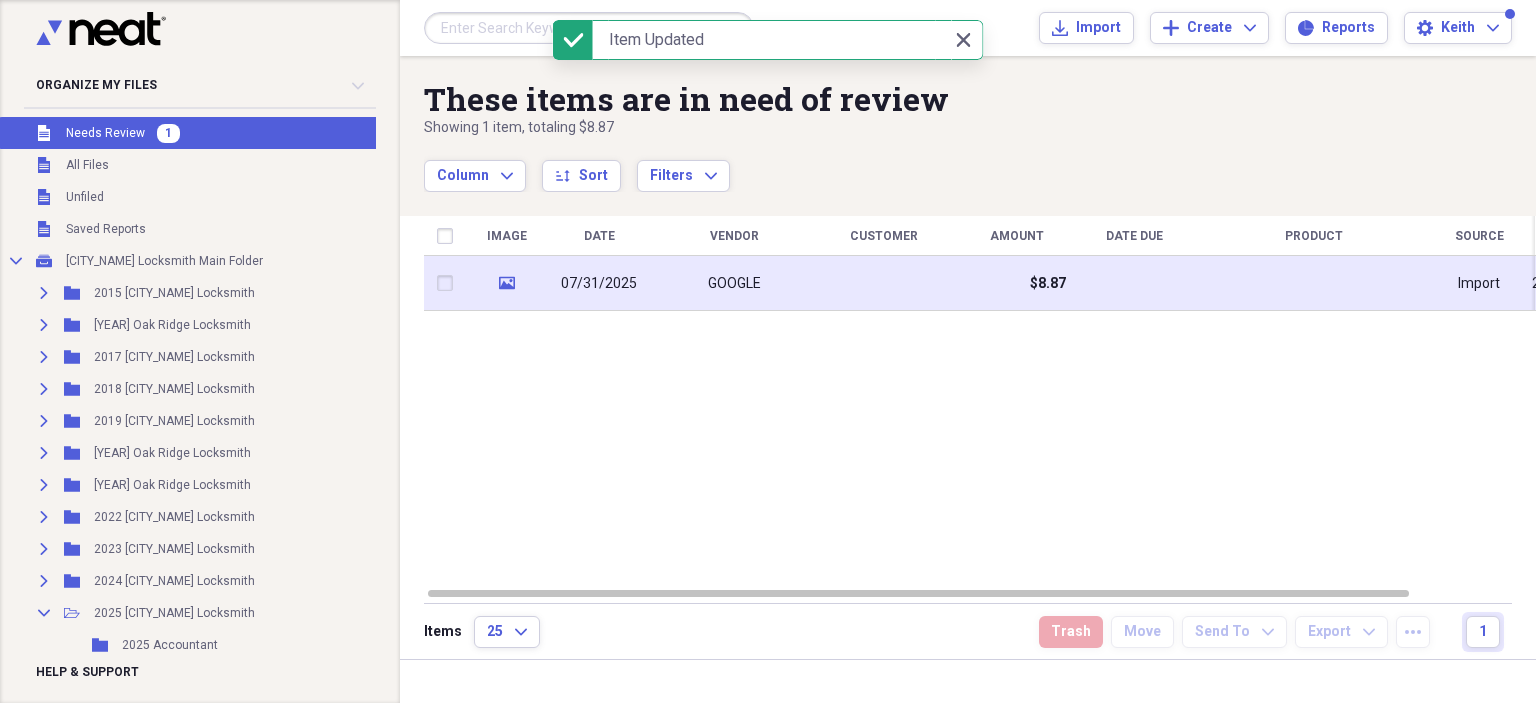 click at bounding box center (884, 283) 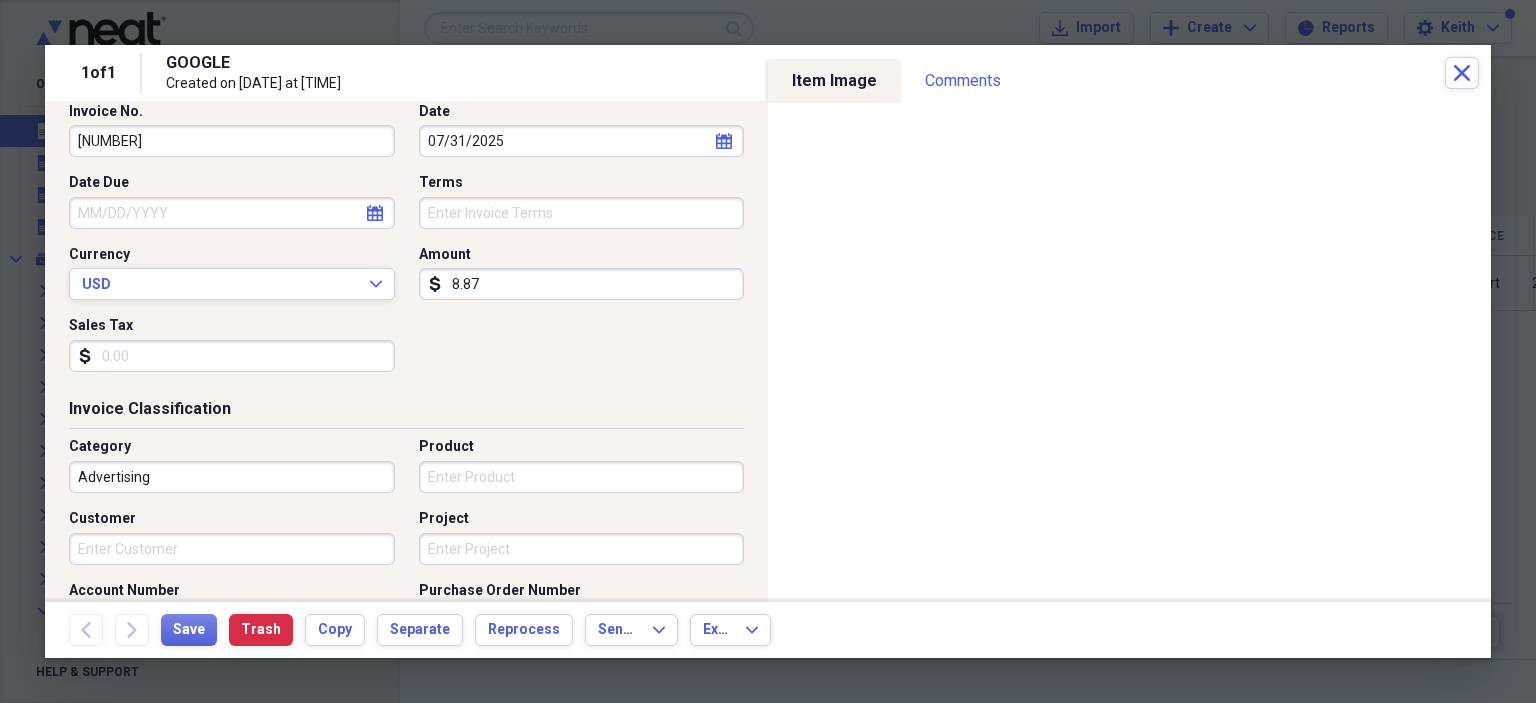 scroll, scrollTop: 300, scrollLeft: 0, axis: vertical 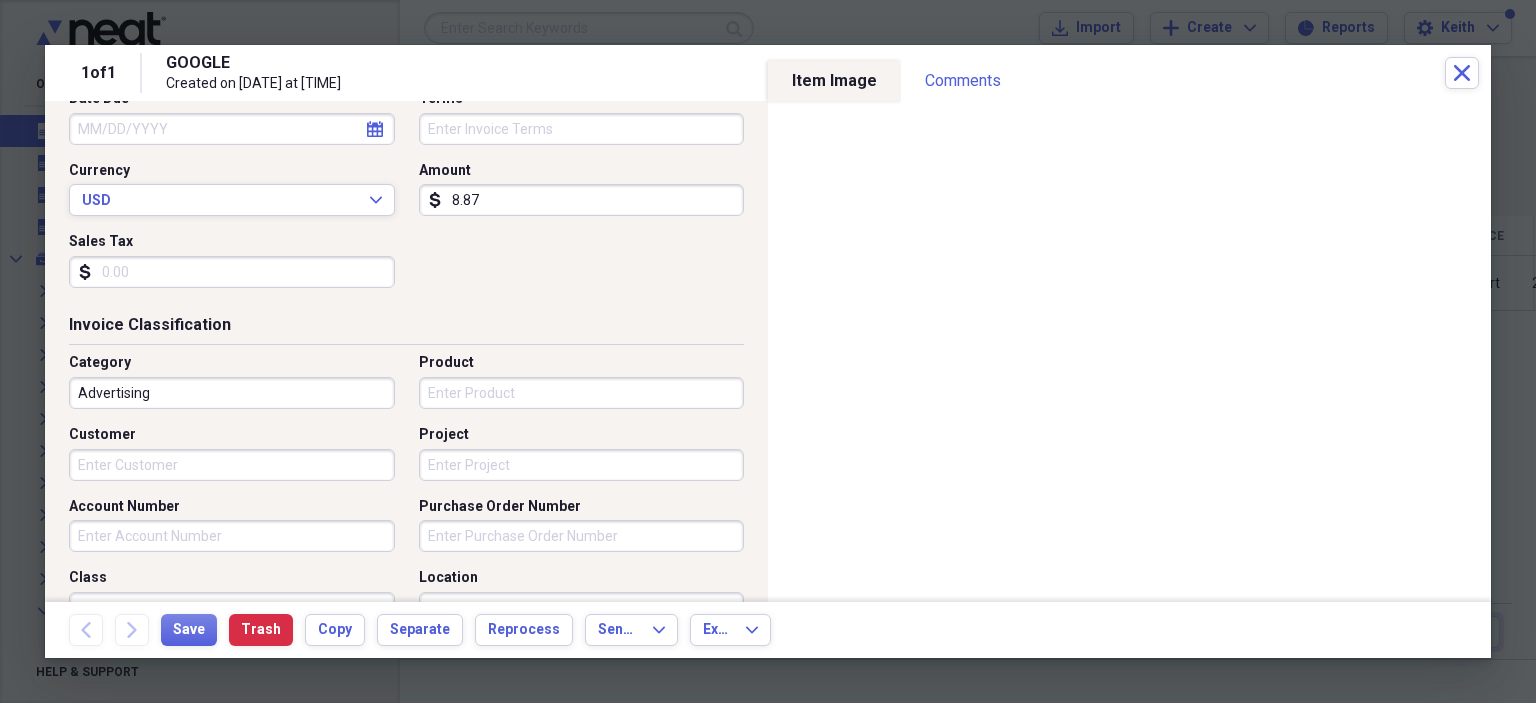 click on "Advertising" at bounding box center (232, 393) 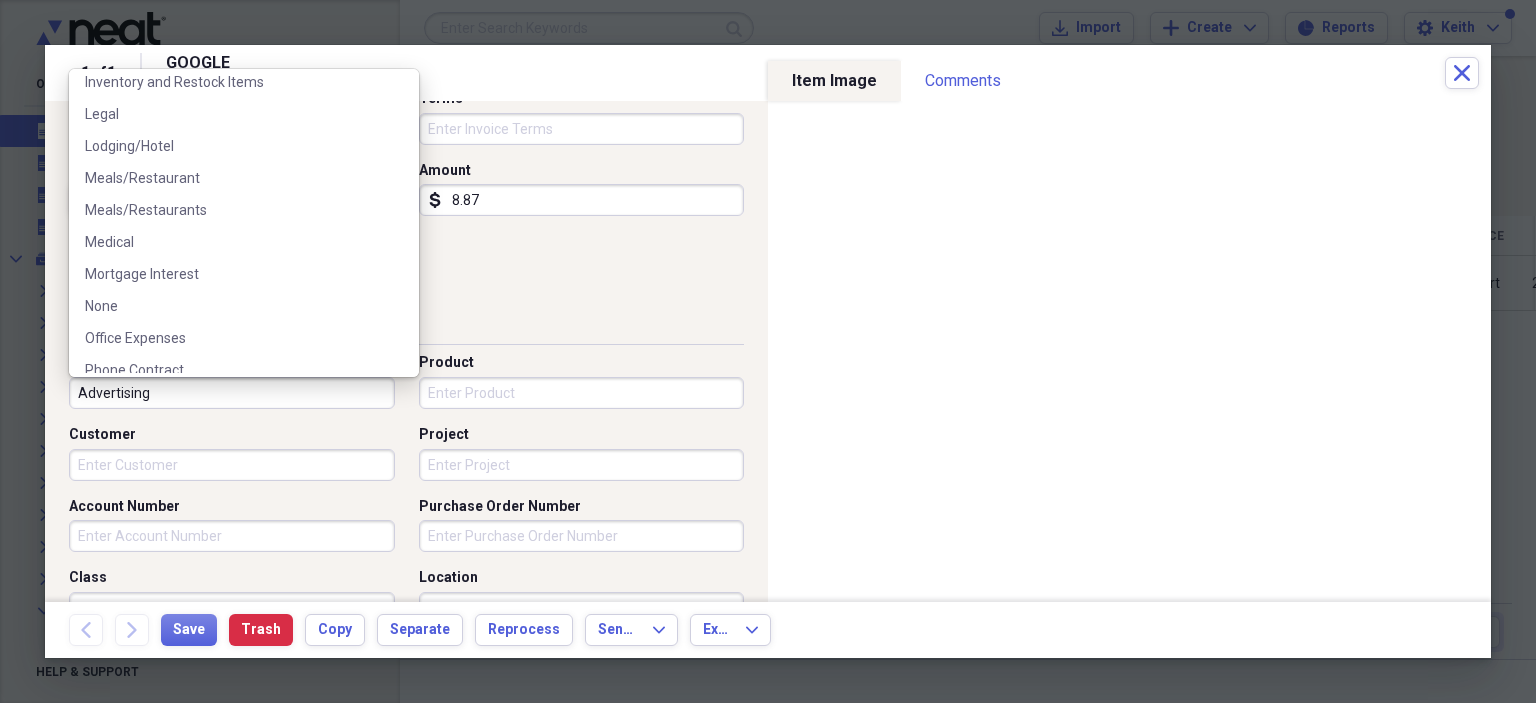 scroll, scrollTop: 700, scrollLeft: 0, axis: vertical 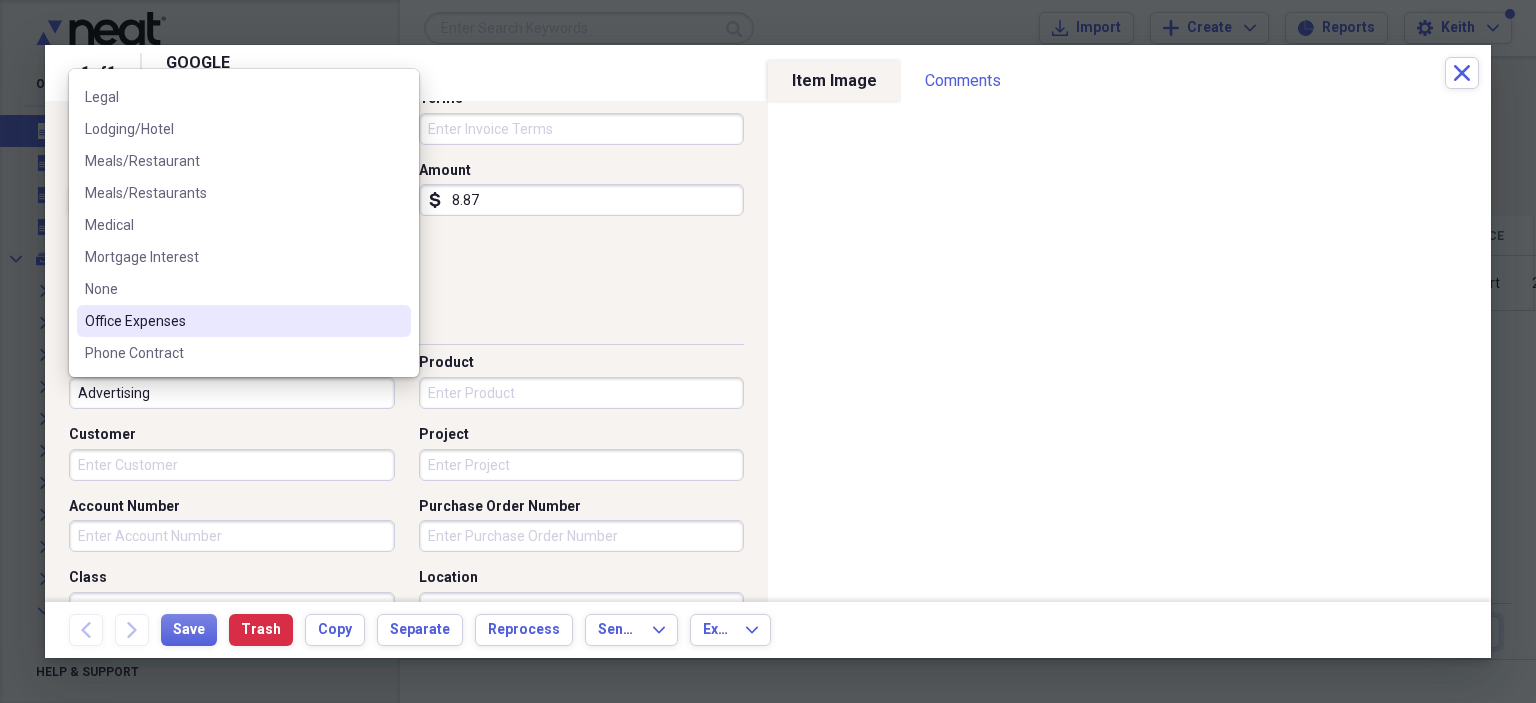 click on "Office Expenses" at bounding box center [244, 321] 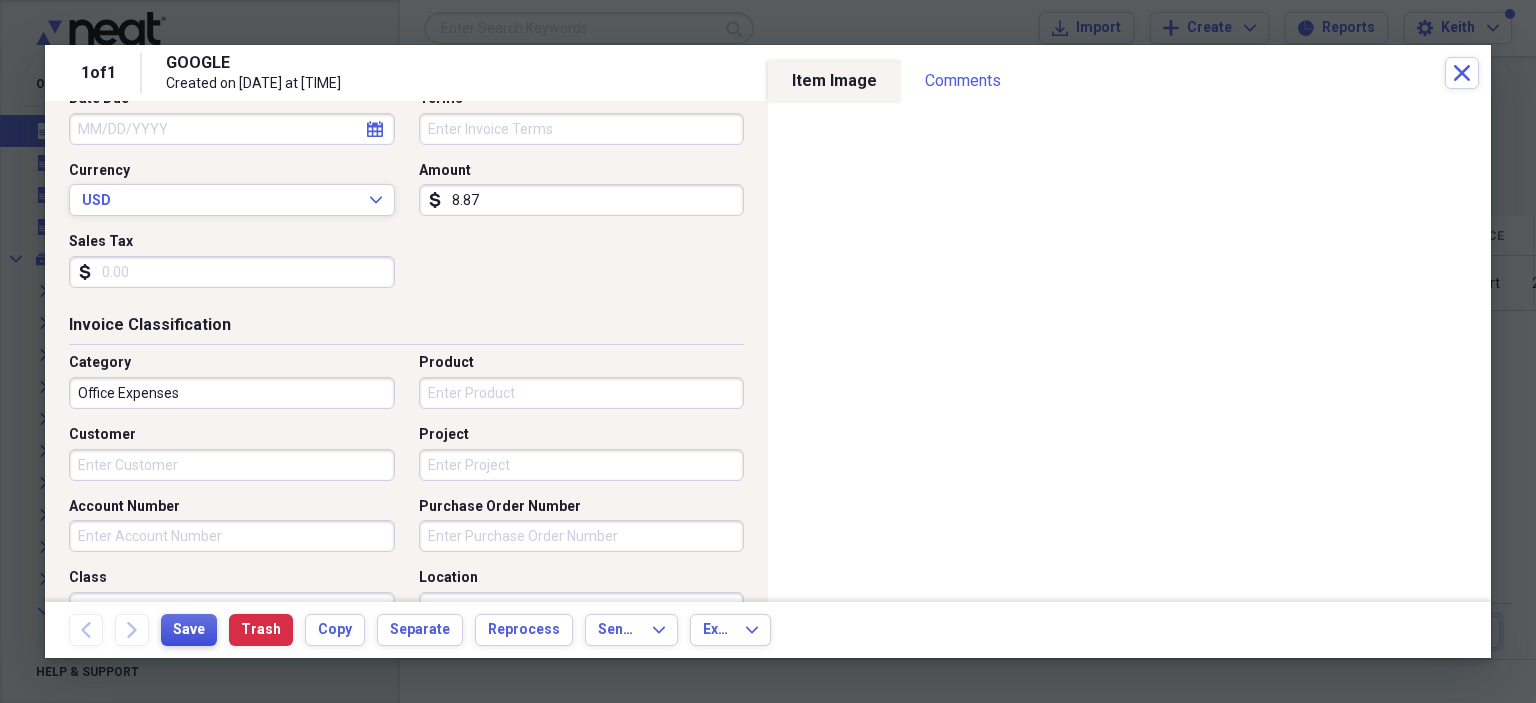 click on "Save" at bounding box center (189, 630) 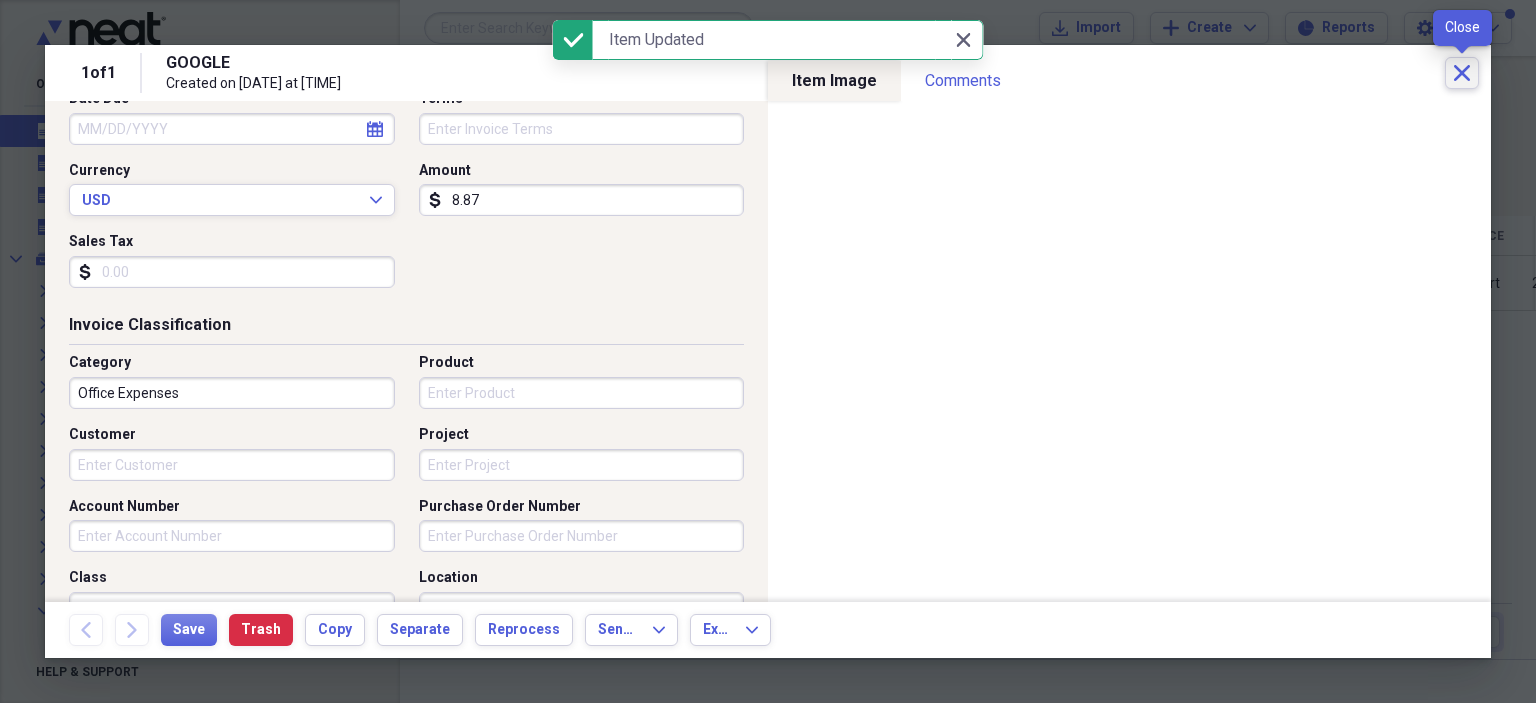 click on "Close" 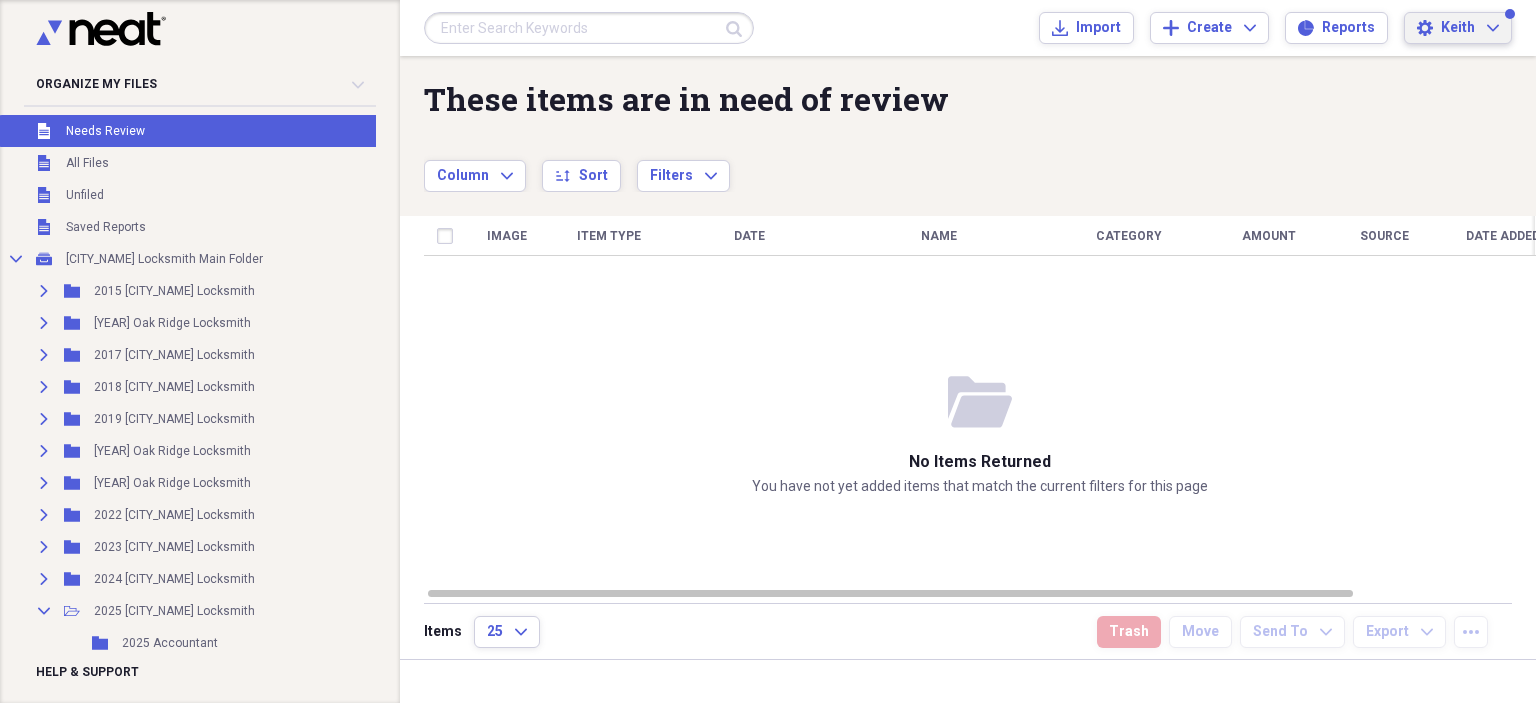 click 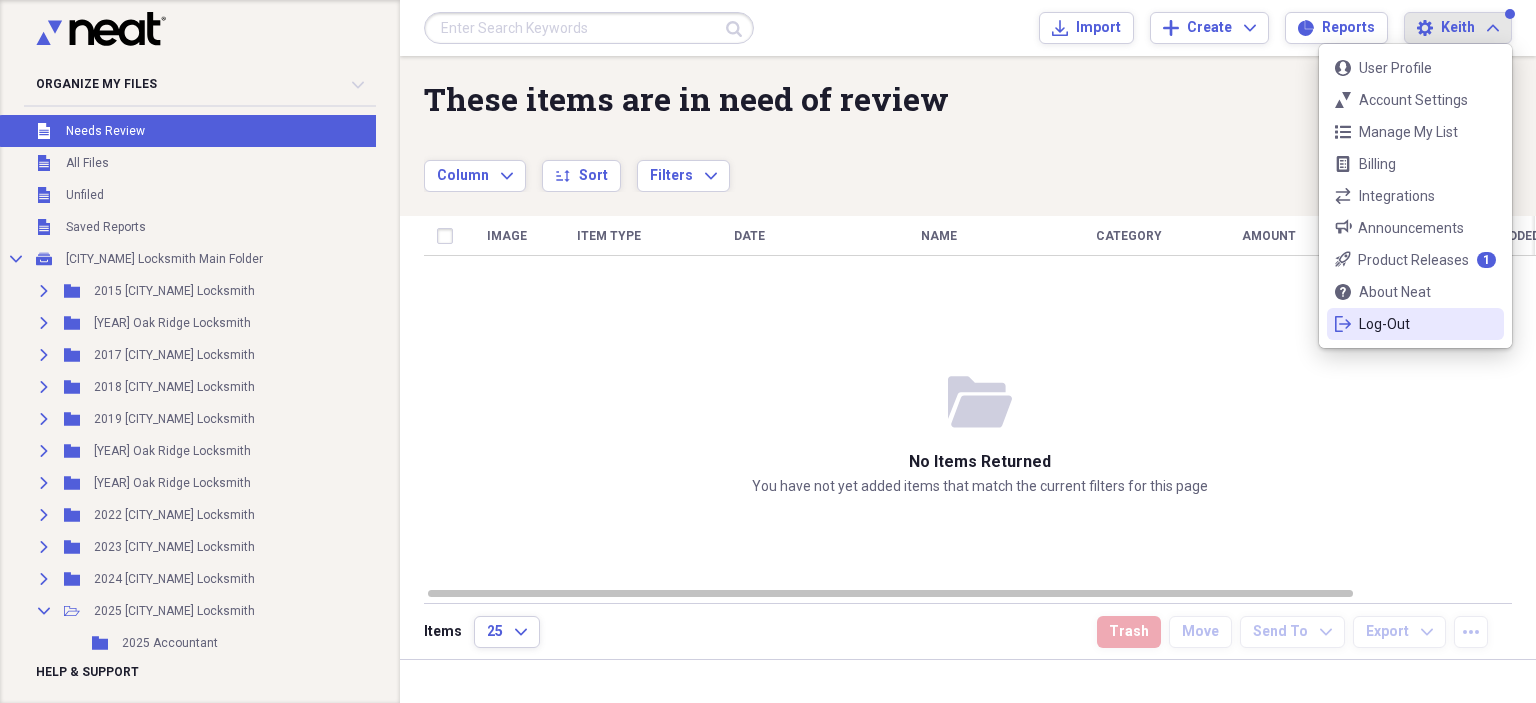 click on "Log-Out" at bounding box center (1415, 324) 